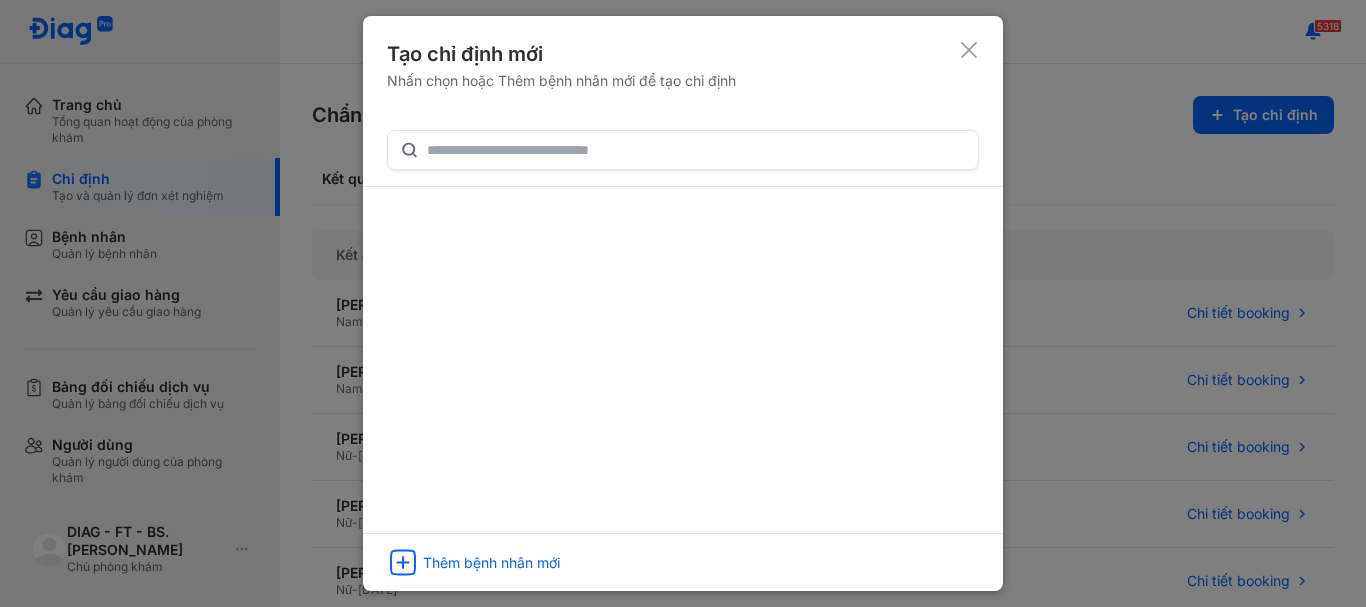 scroll, scrollTop: 0, scrollLeft: 0, axis: both 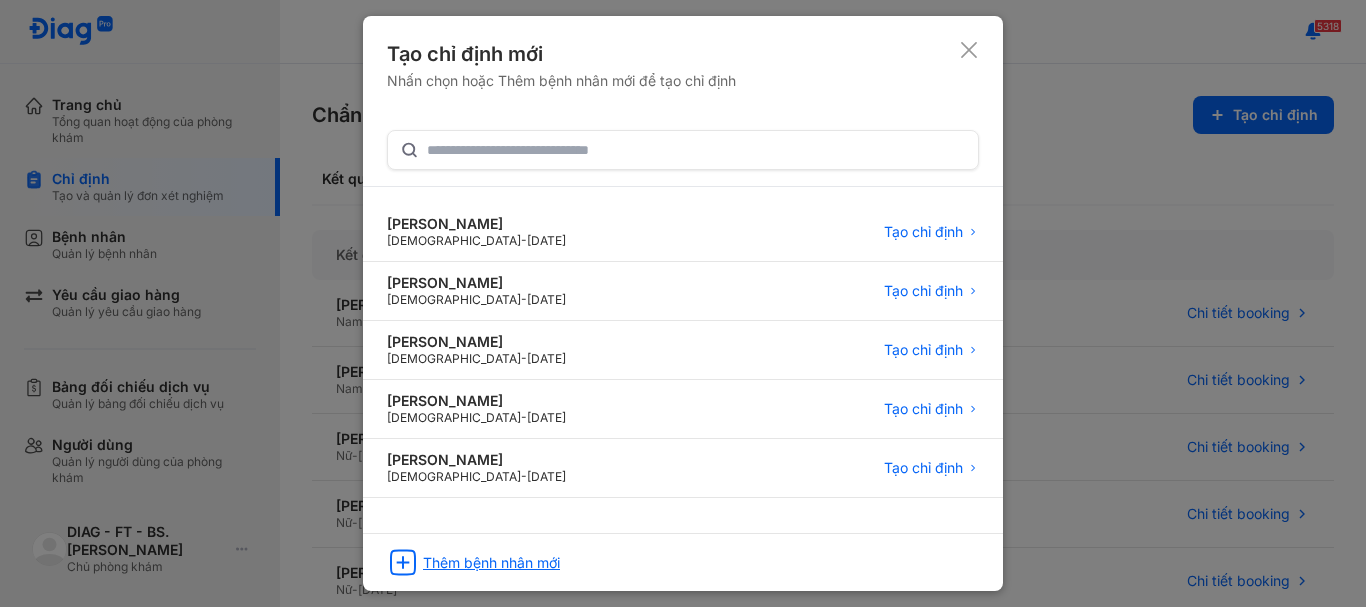 click on "Thêm bệnh nhân mới" at bounding box center [491, 563] 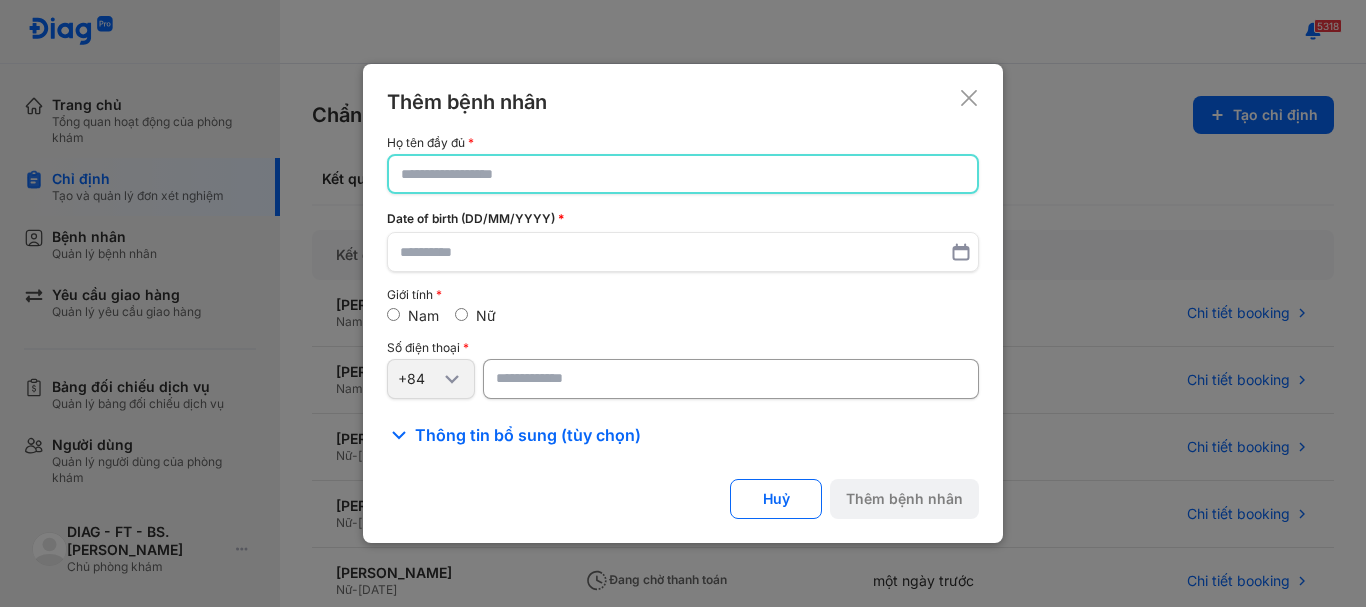 click 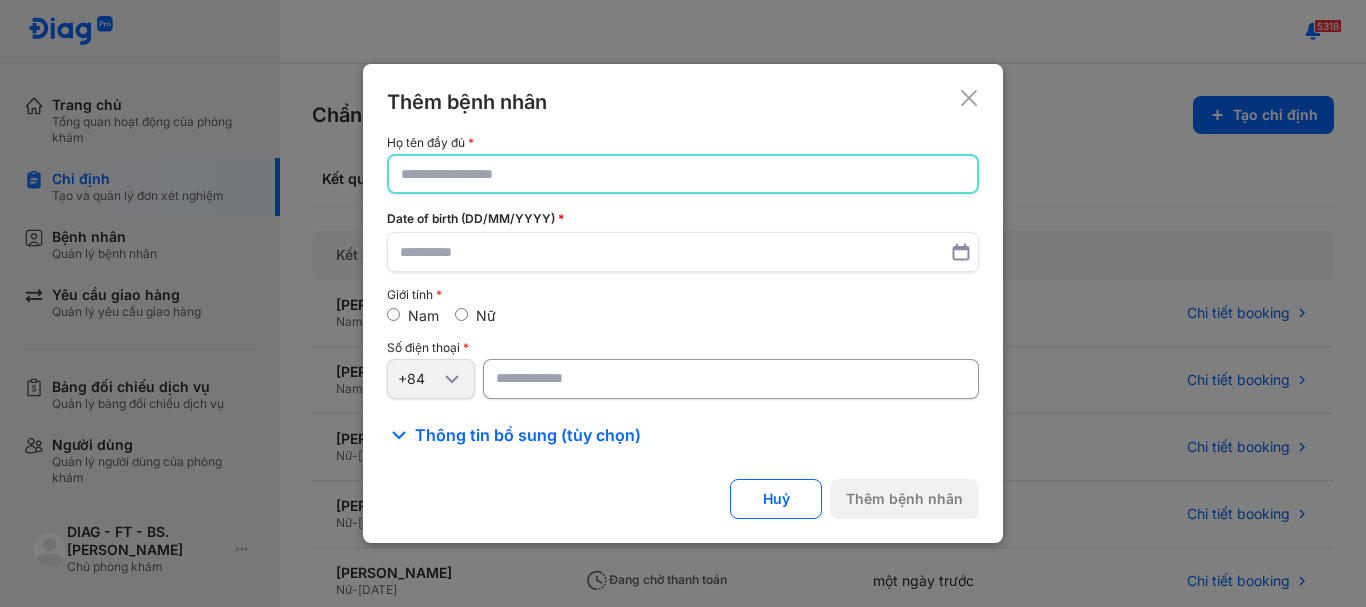 click 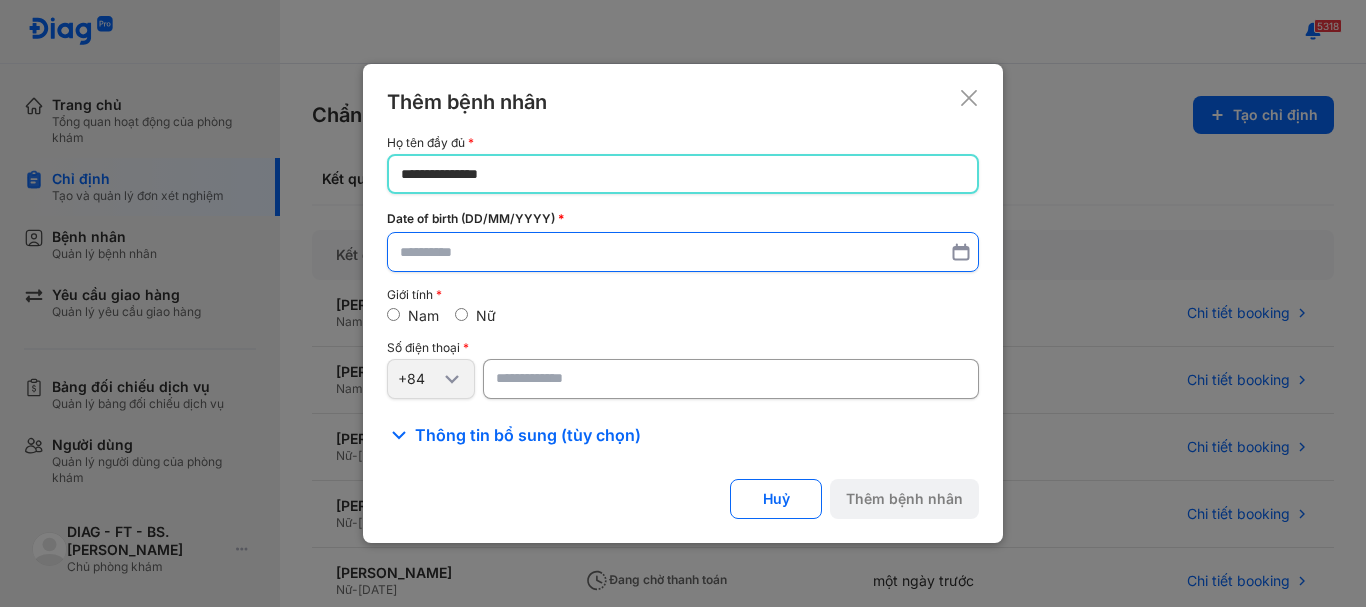 type on "**********" 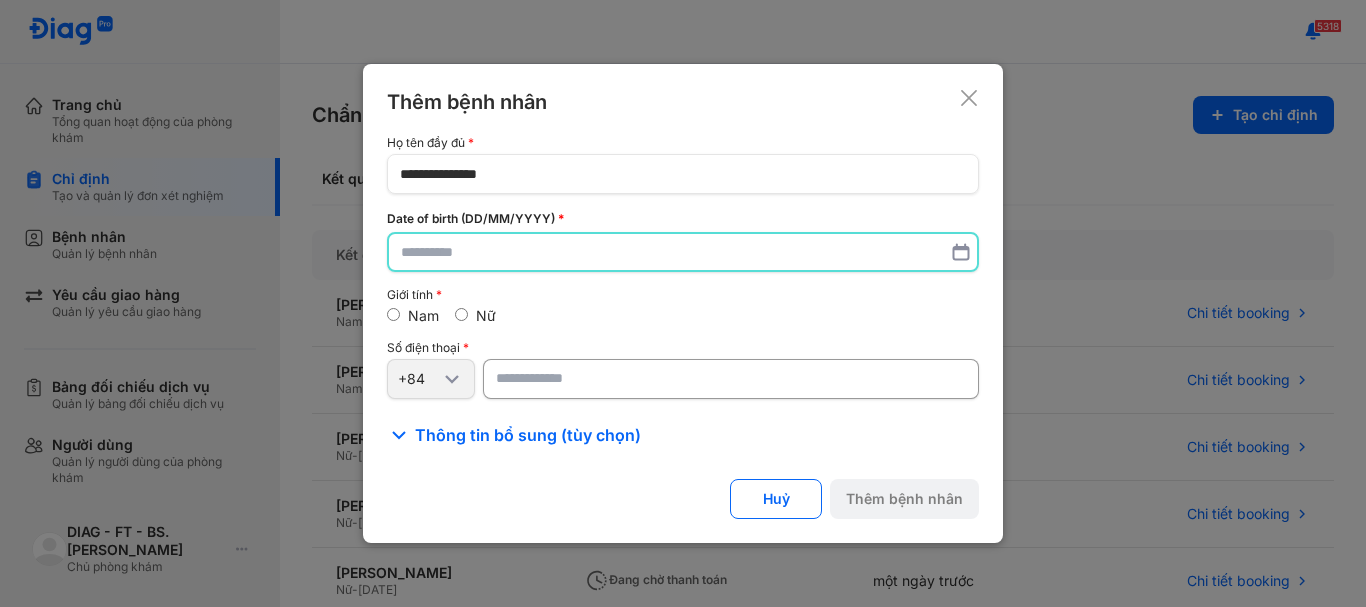 click at bounding box center (683, 252) 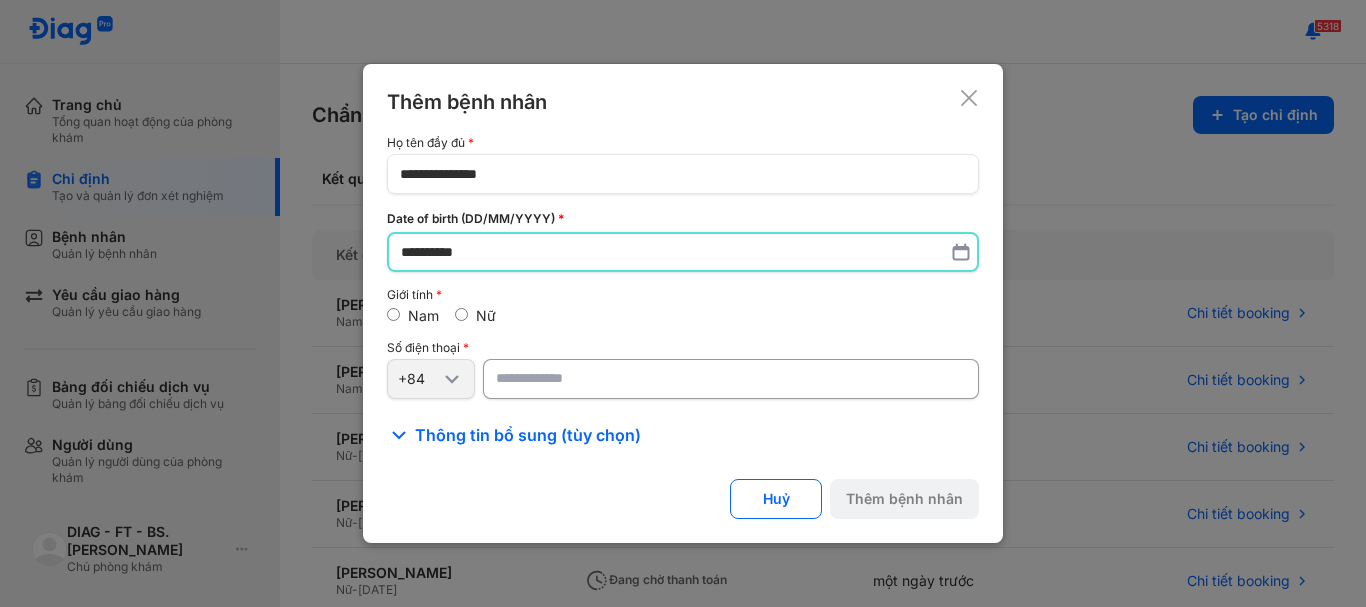type on "**********" 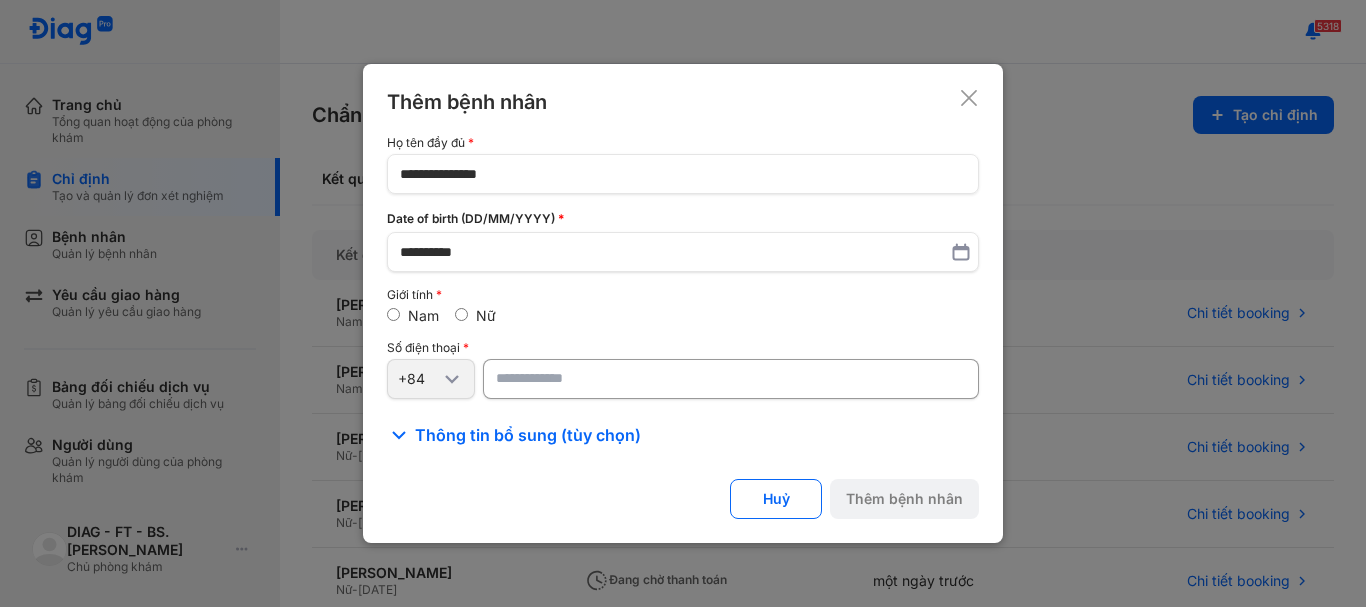 click at bounding box center [731, 379] 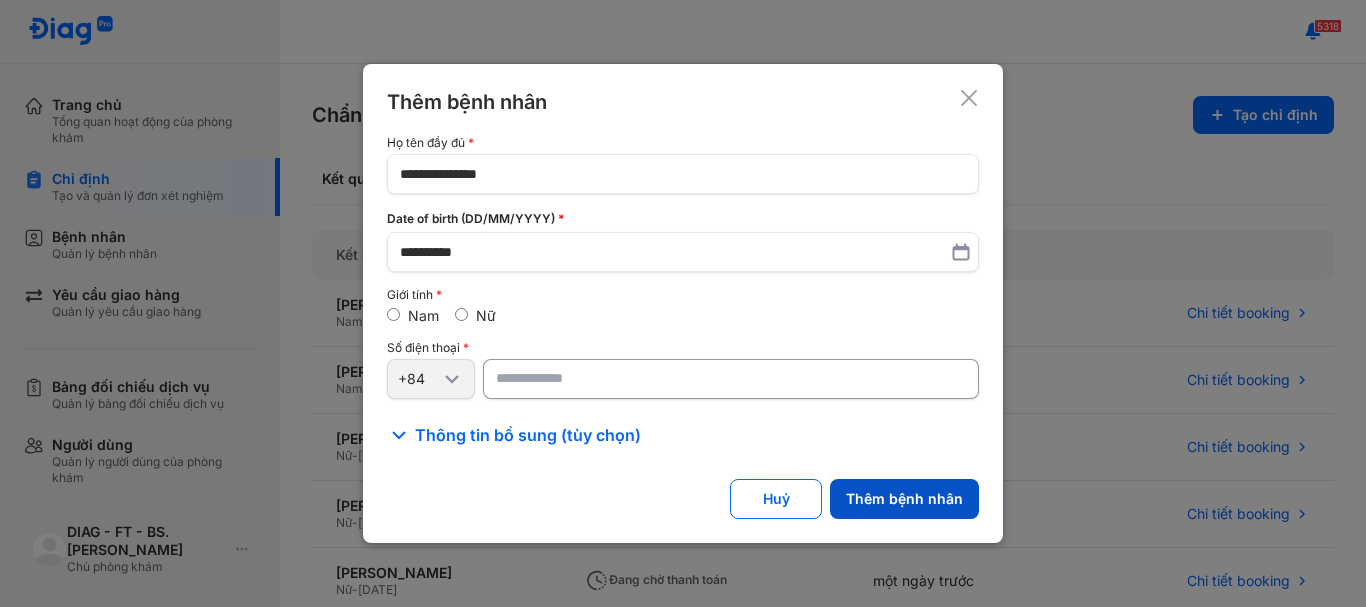 type on "**********" 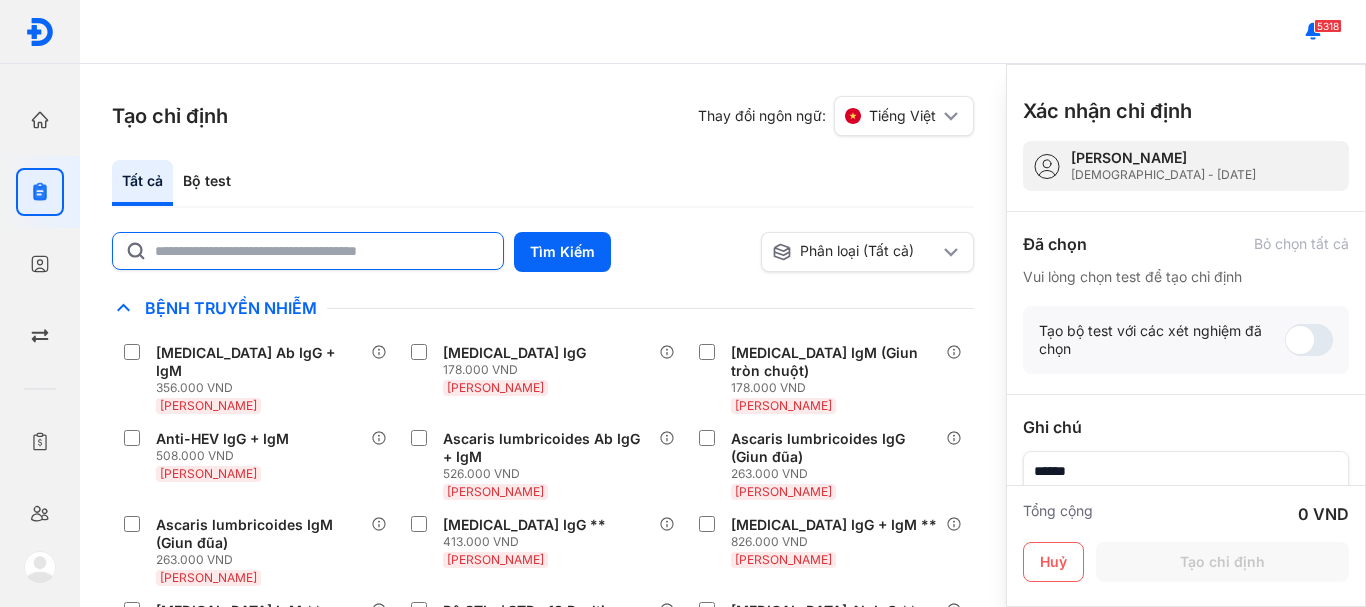click 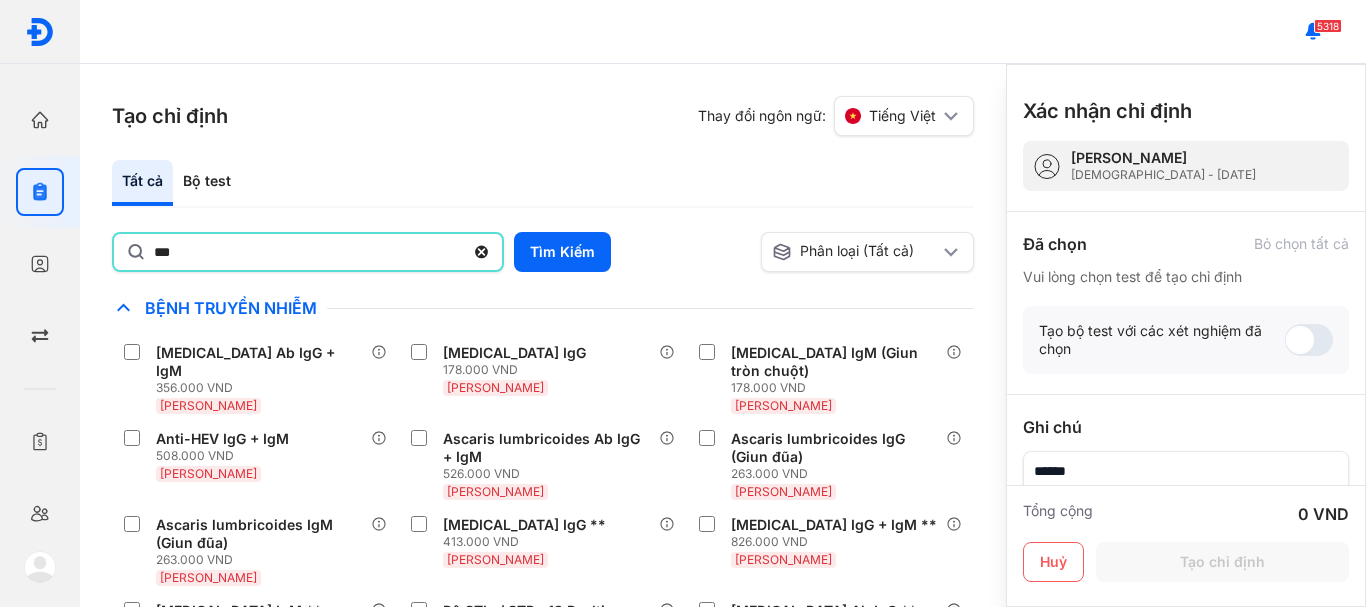 type on "*******" 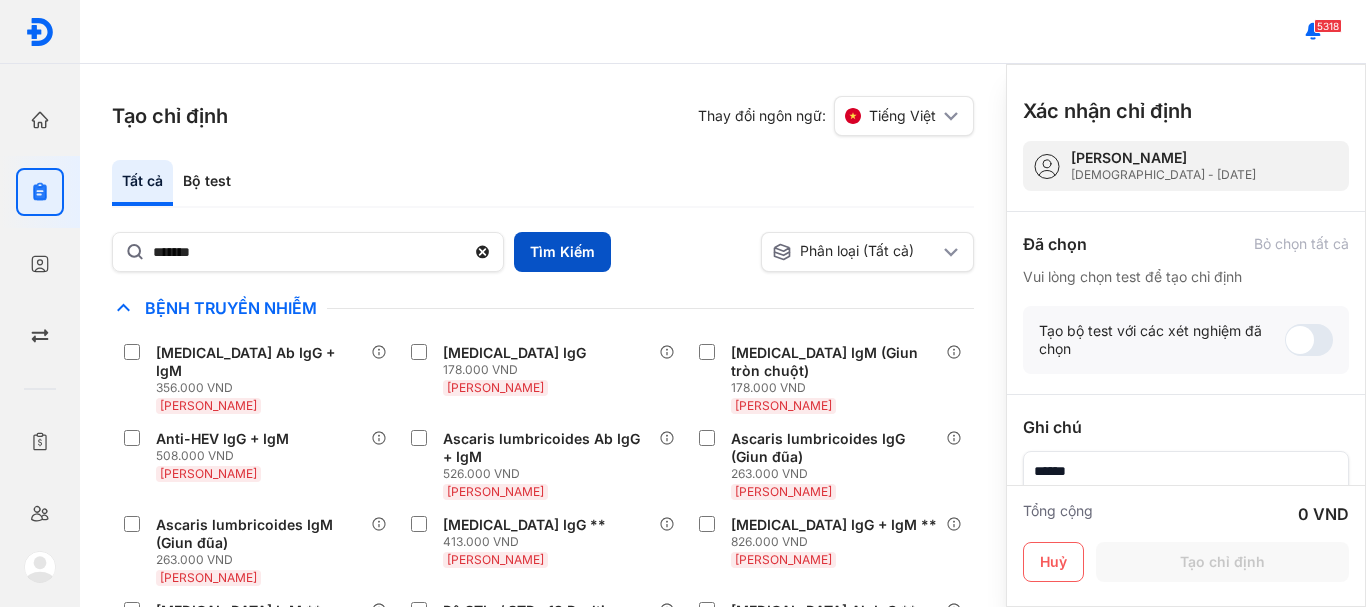 click on "Tìm Kiếm" at bounding box center (562, 252) 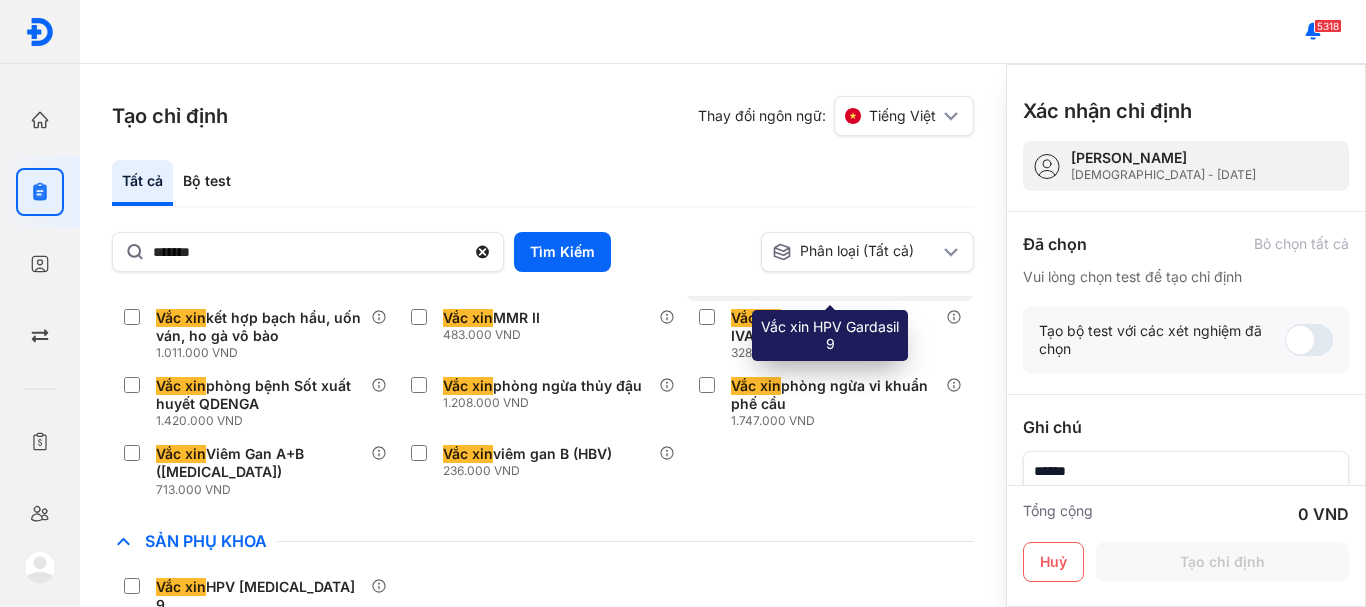 scroll, scrollTop: 189, scrollLeft: 0, axis: vertical 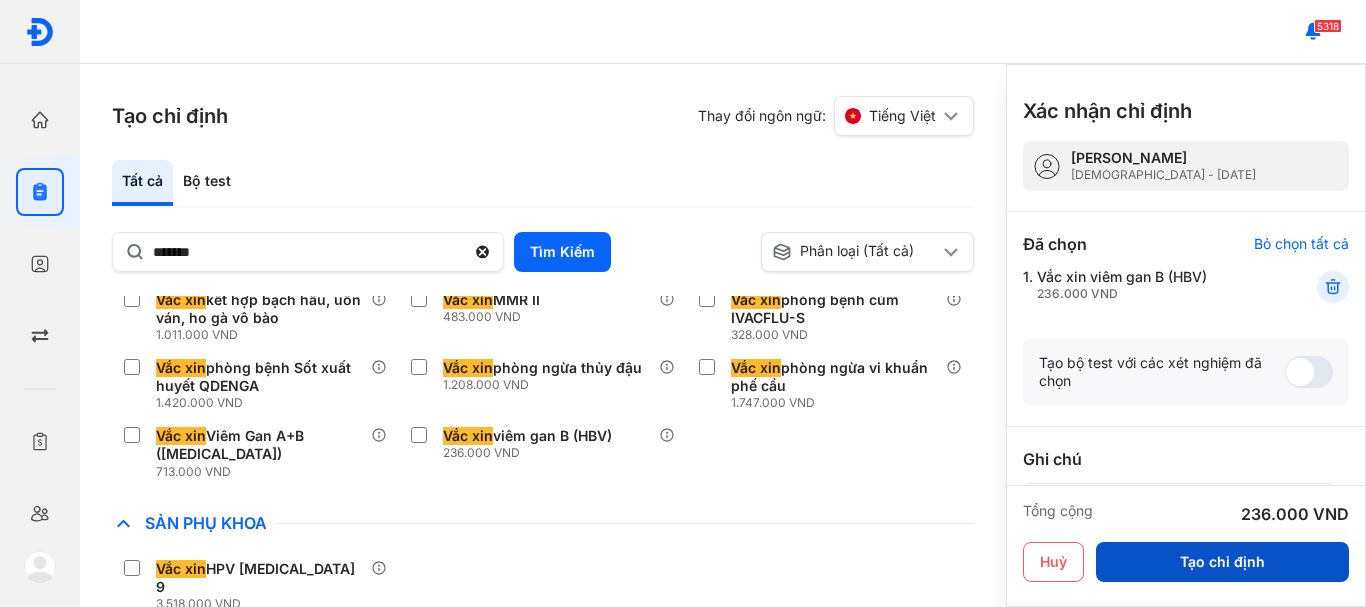 click on "Tạo chỉ định" at bounding box center (1222, 562) 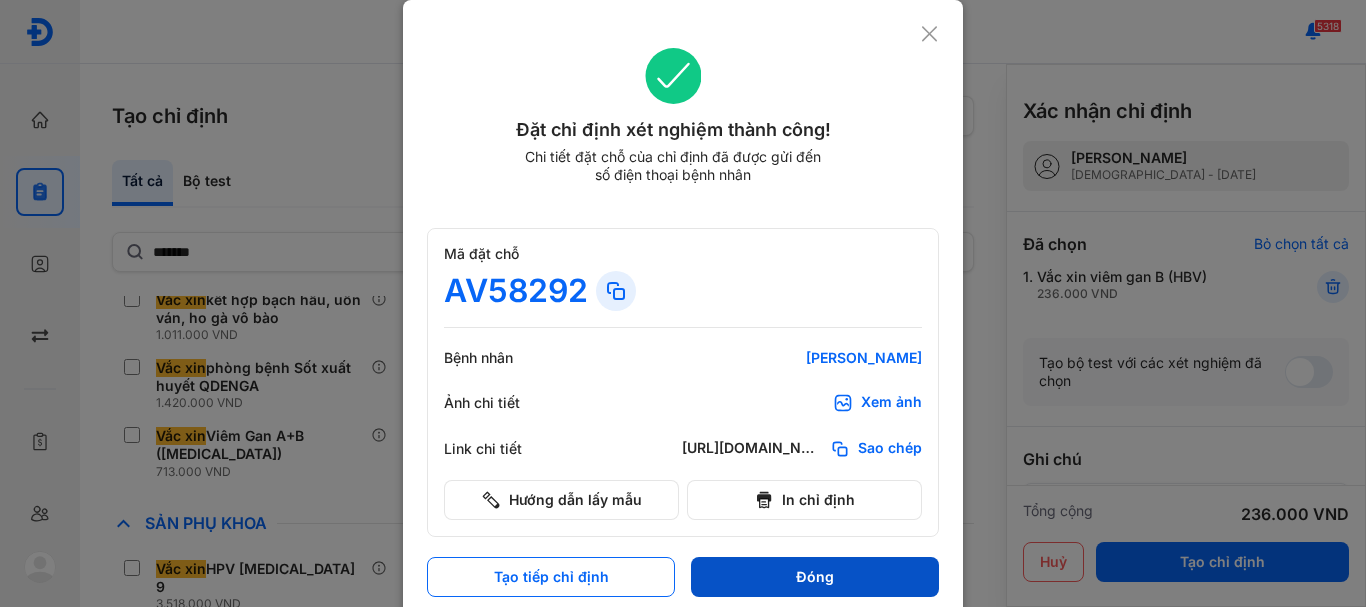 click on "Đóng" at bounding box center [815, 577] 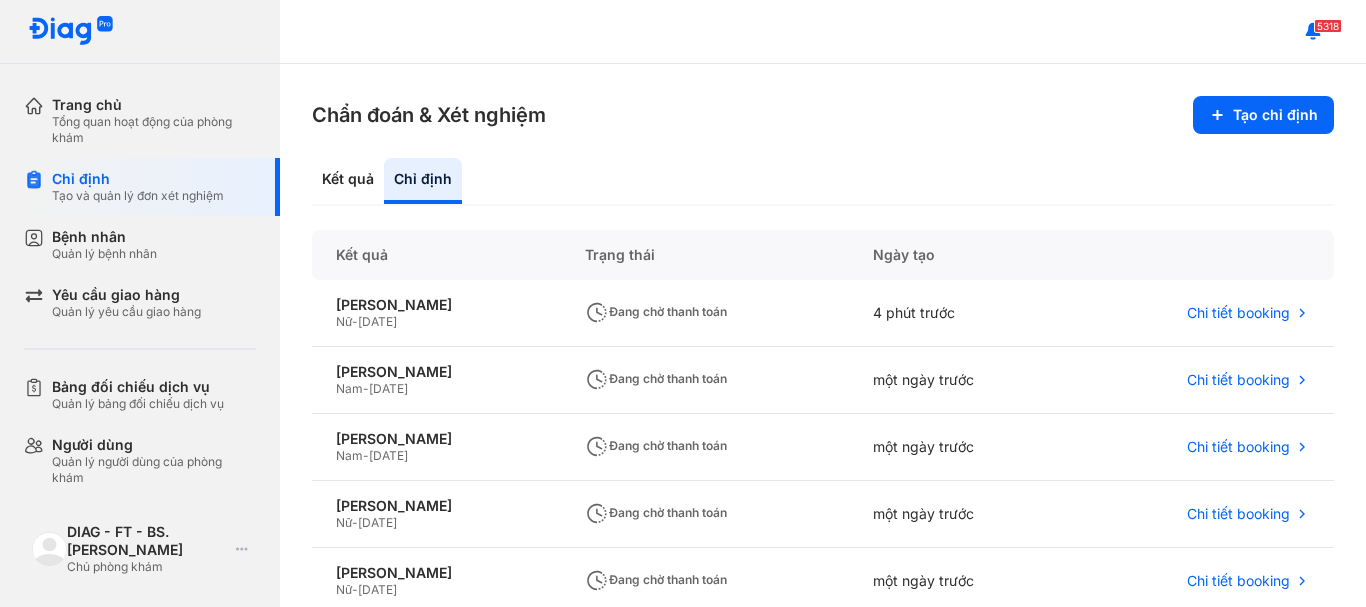 scroll, scrollTop: 487, scrollLeft: 0, axis: vertical 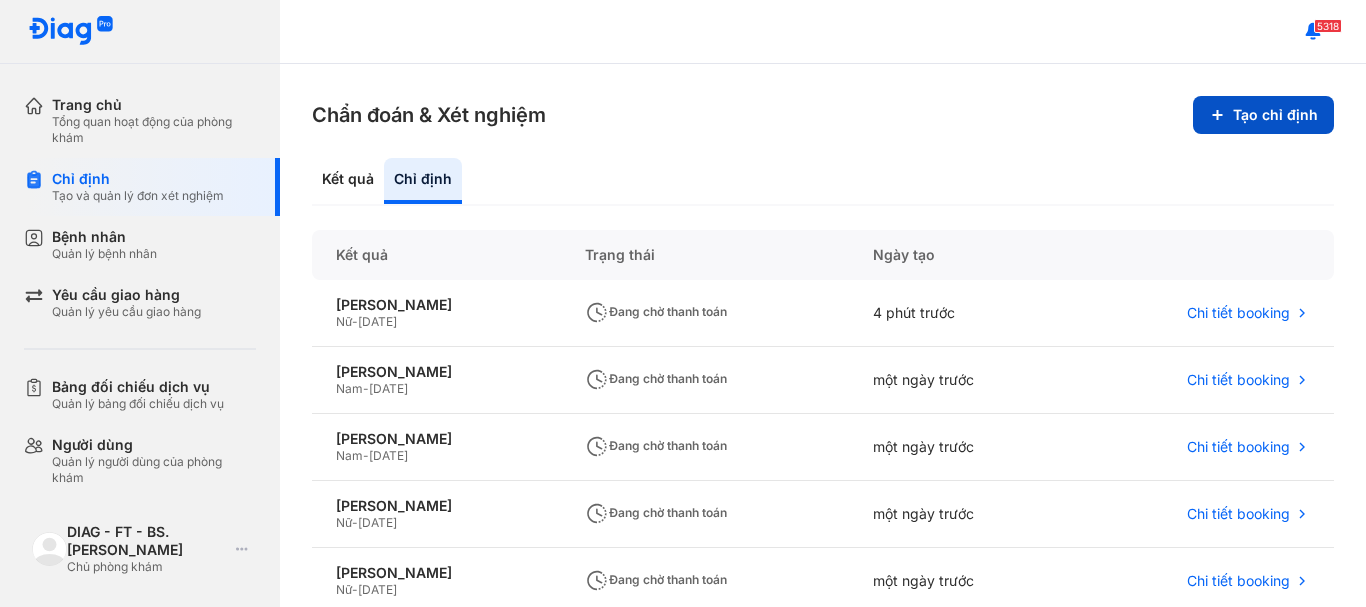 click on "Tạo chỉ định" at bounding box center (1263, 115) 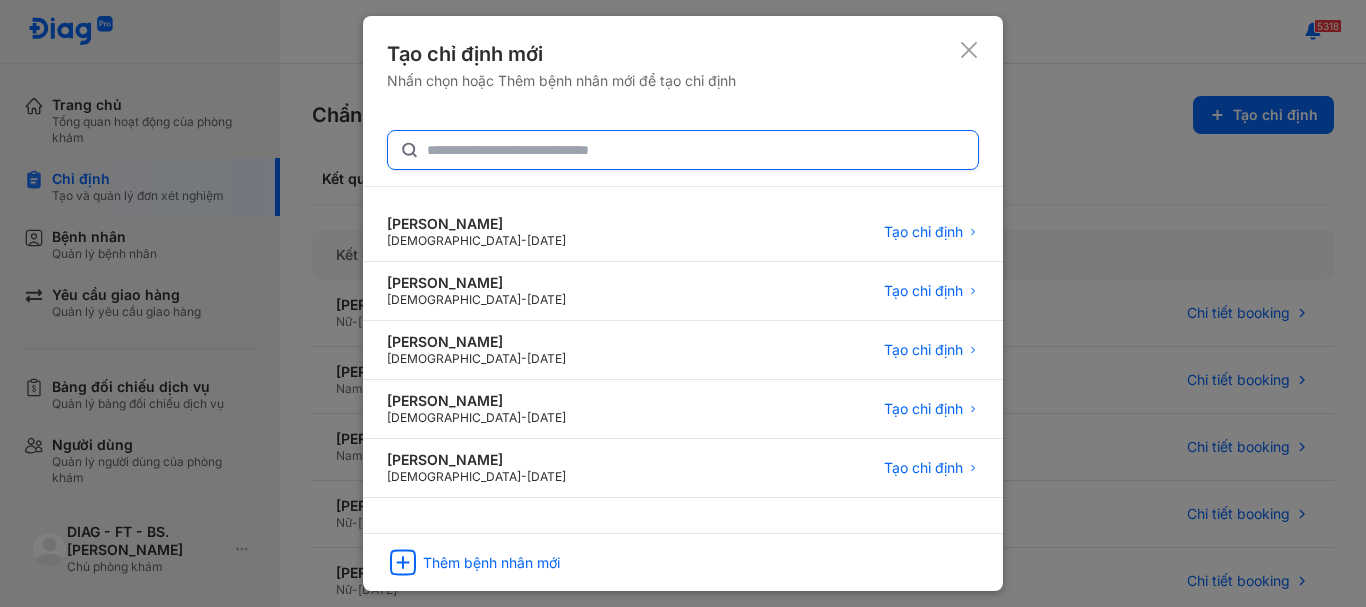 click at bounding box center (683, 150) 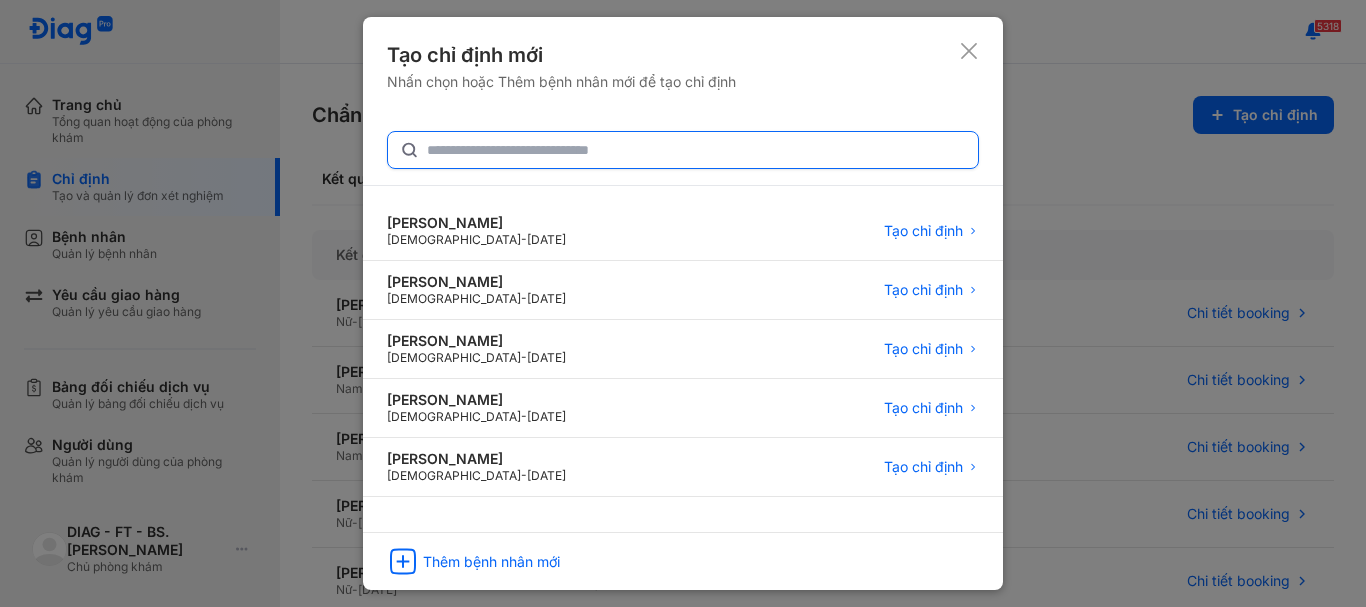click 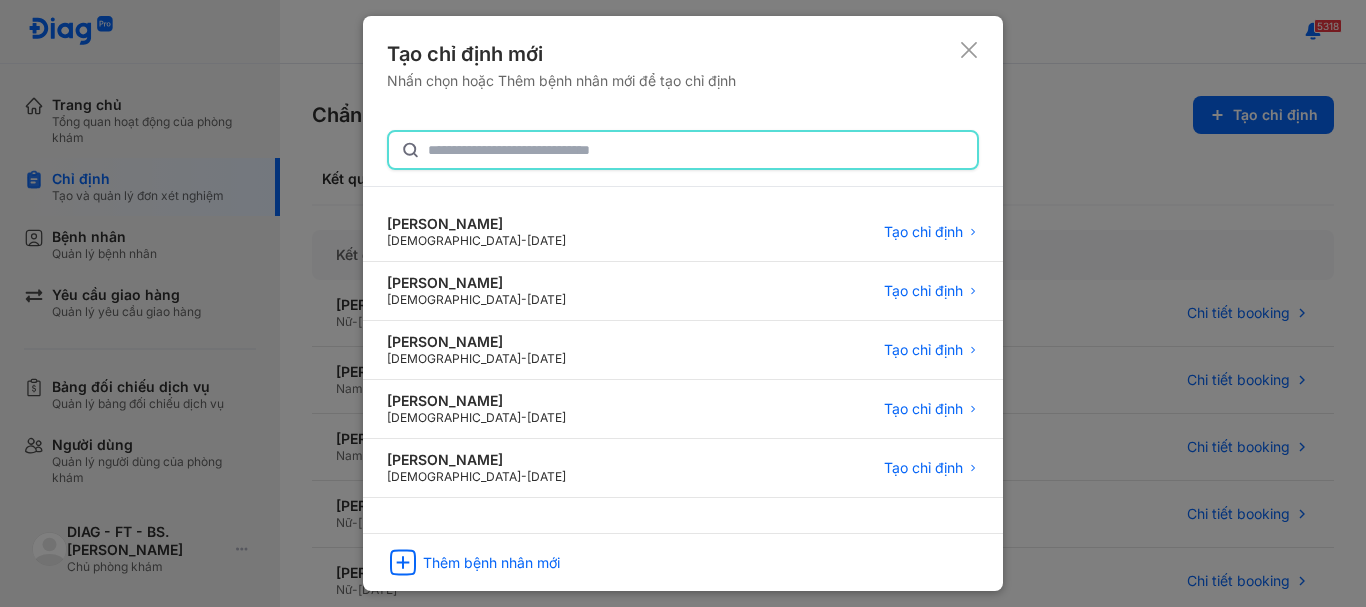 click 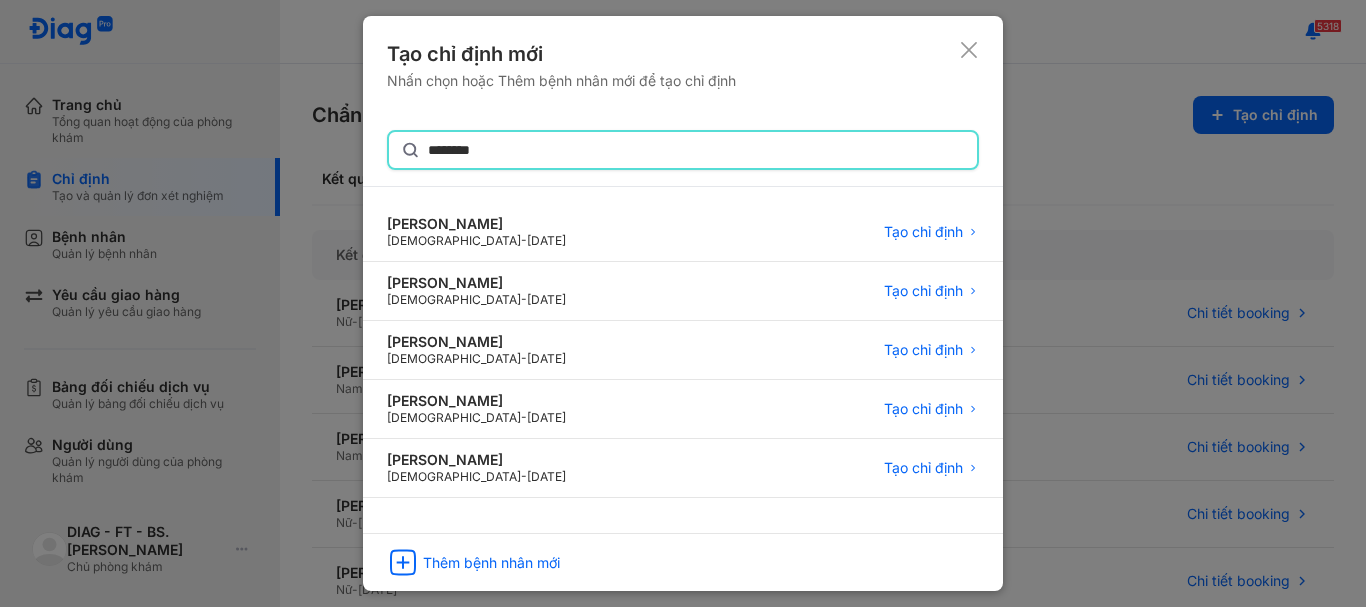 type on "*******" 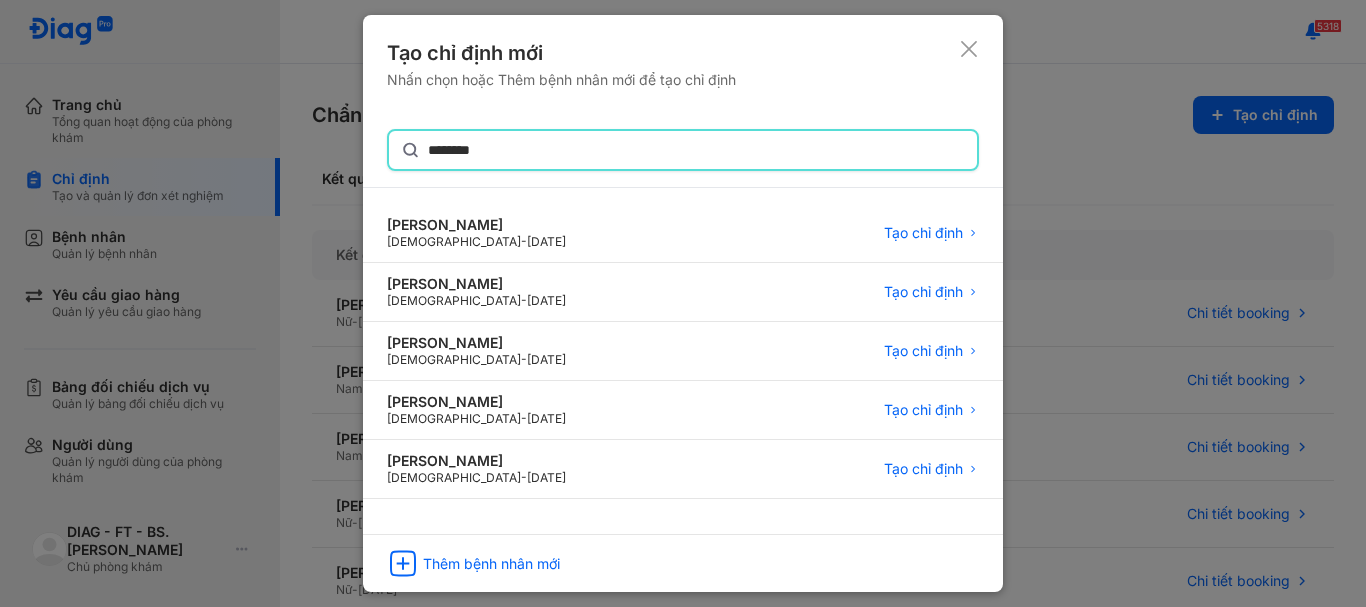 click 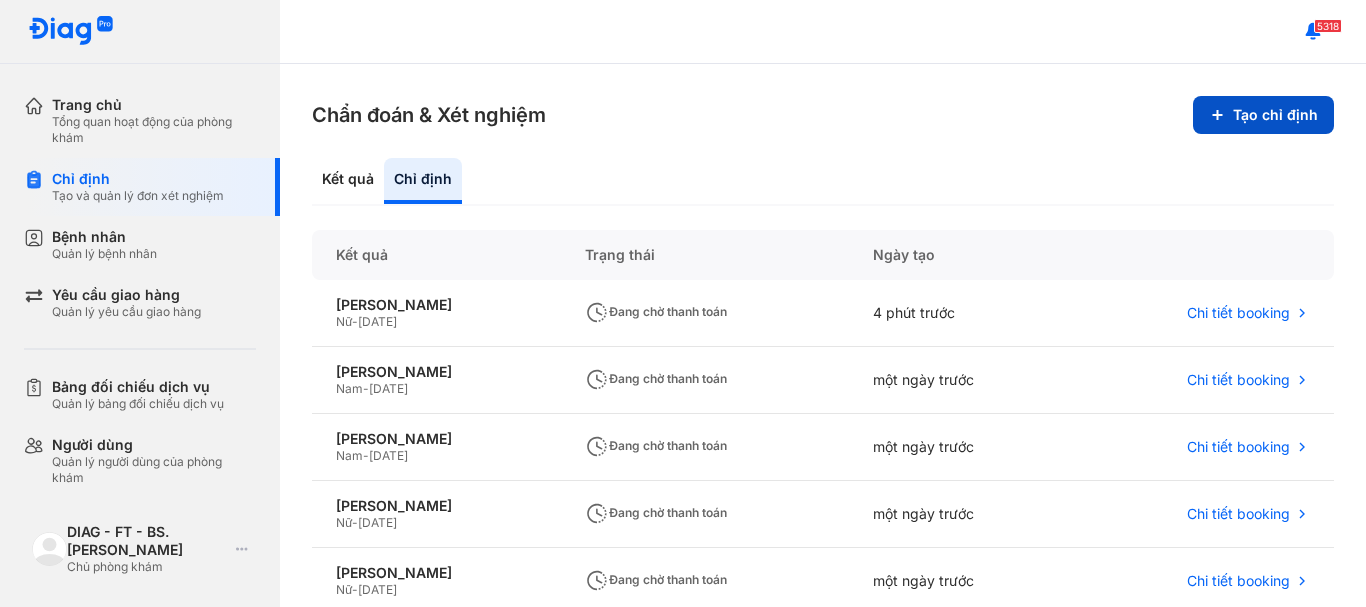 click on "Tạo chỉ định" at bounding box center [1263, 115] 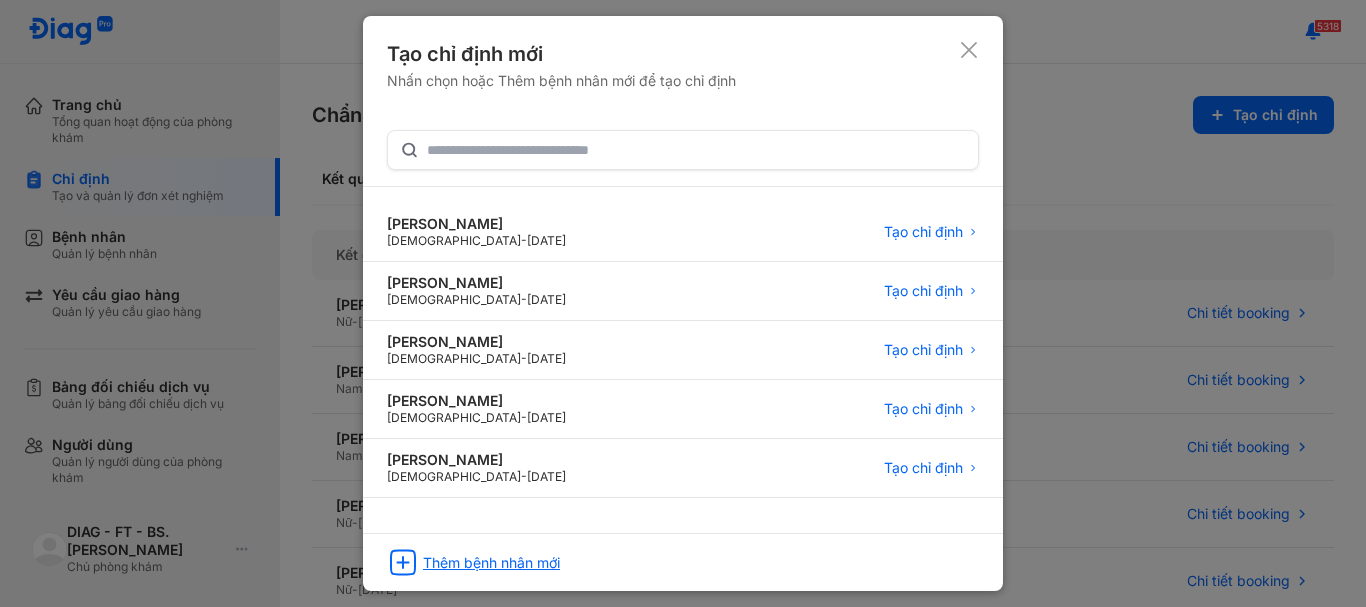 click on "Thêm bệnh nhân mới" at bounding box center (491, 563) 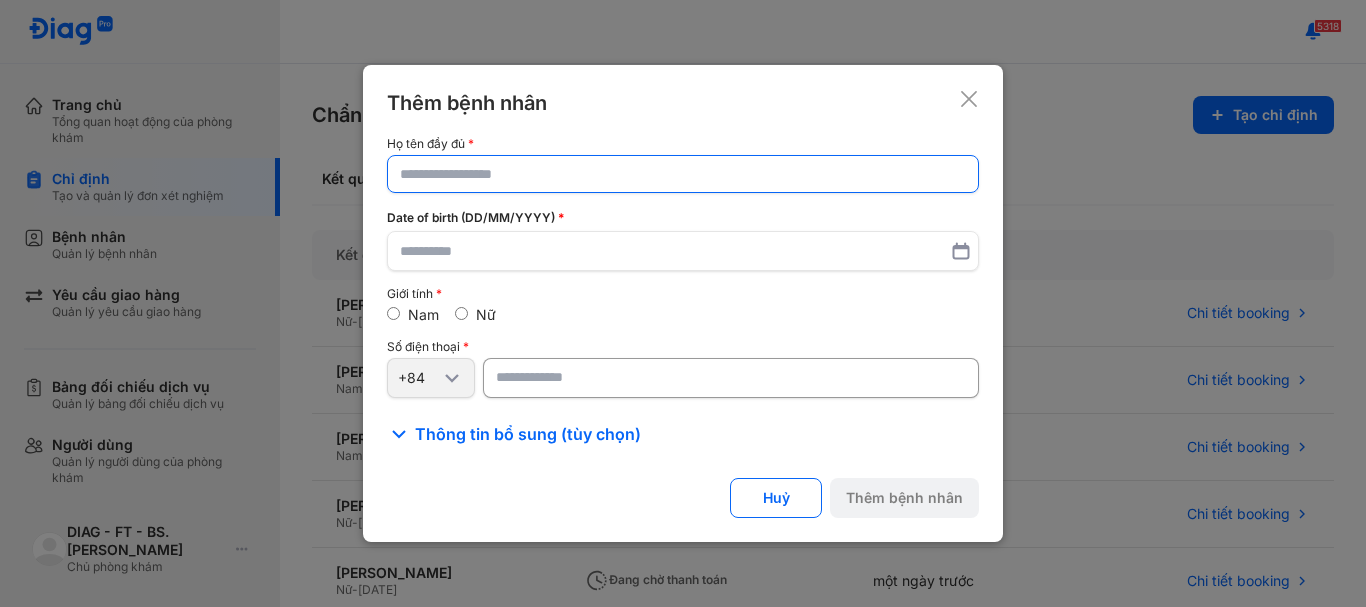 click 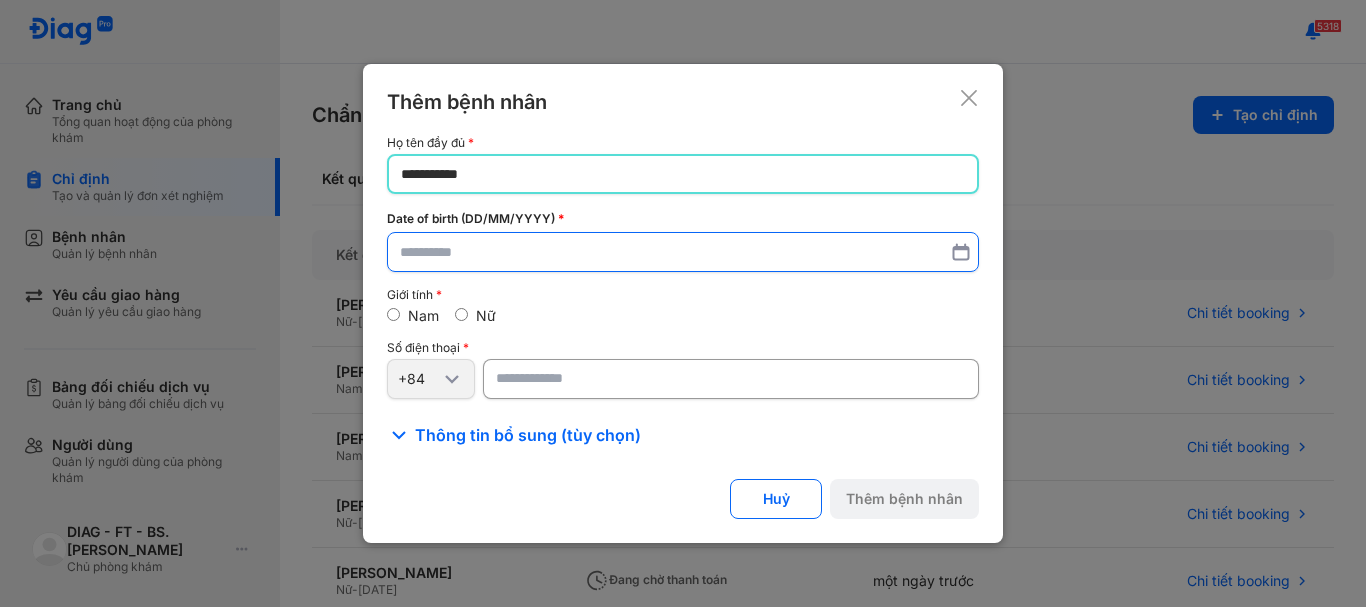 type on "**********" 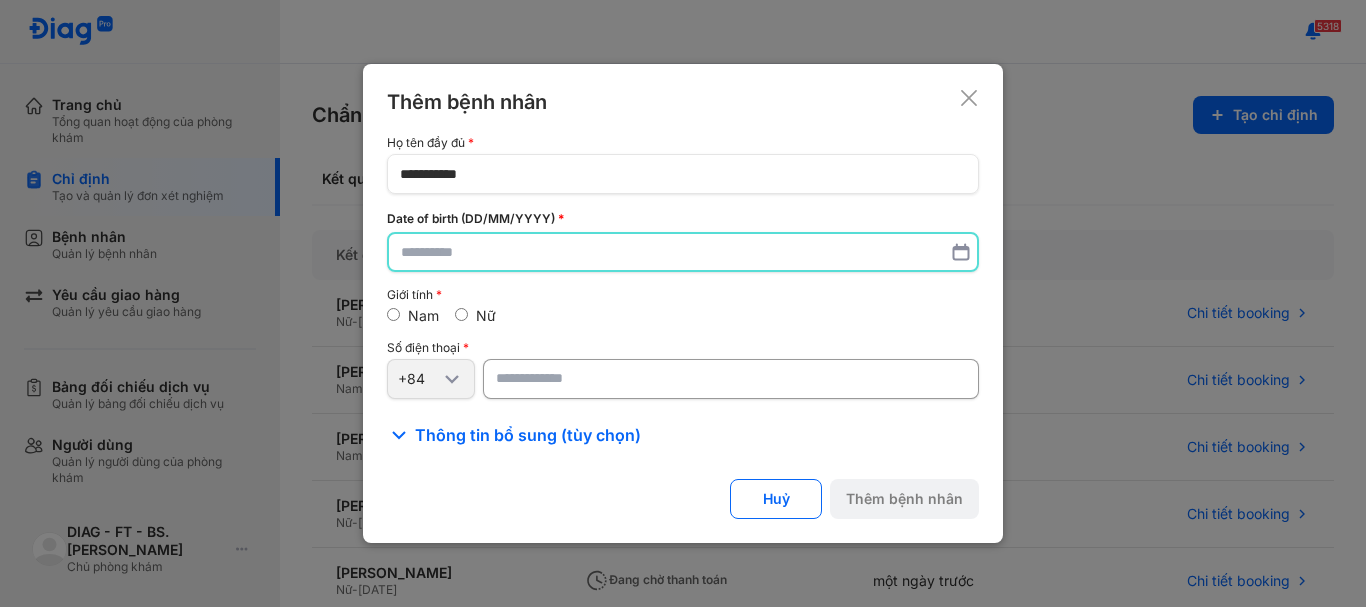 click at bounding box center [683, 252] 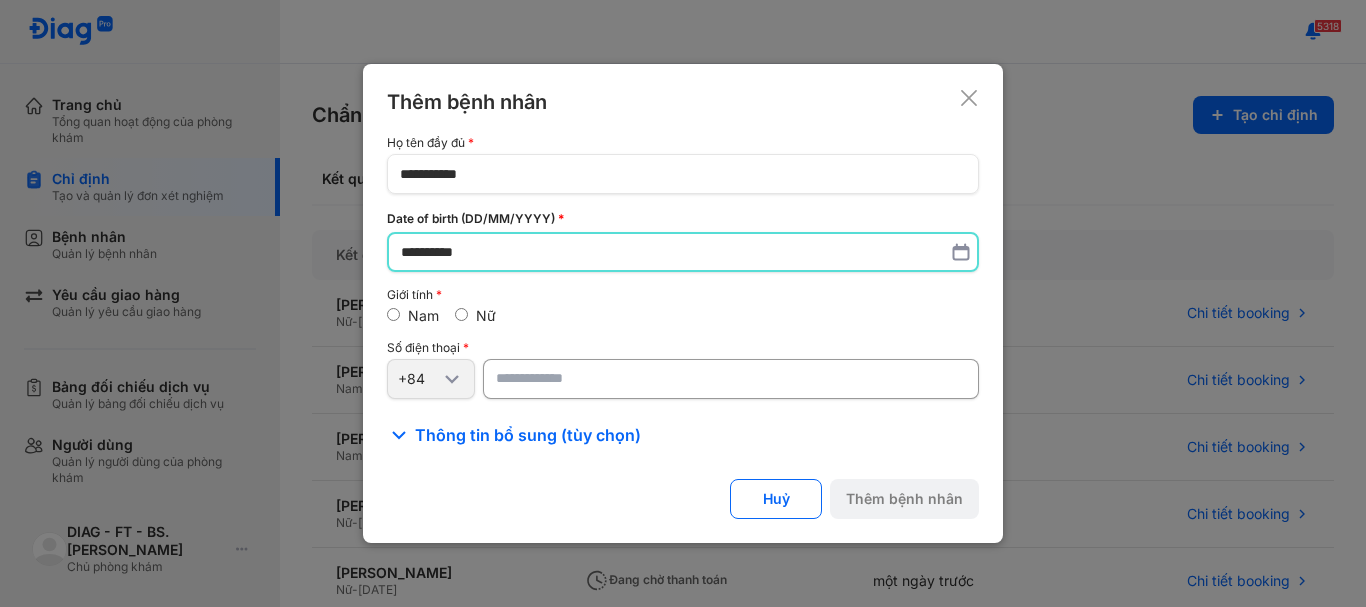 type on "**********" 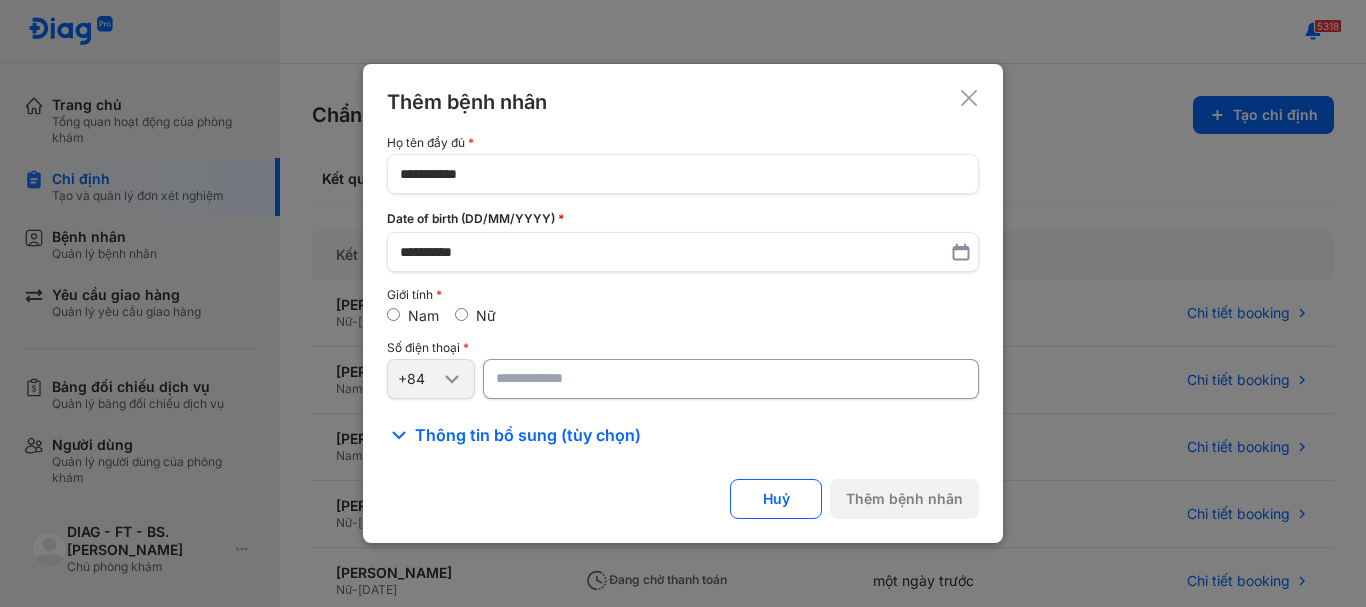 click at bounding box center (731, 379) 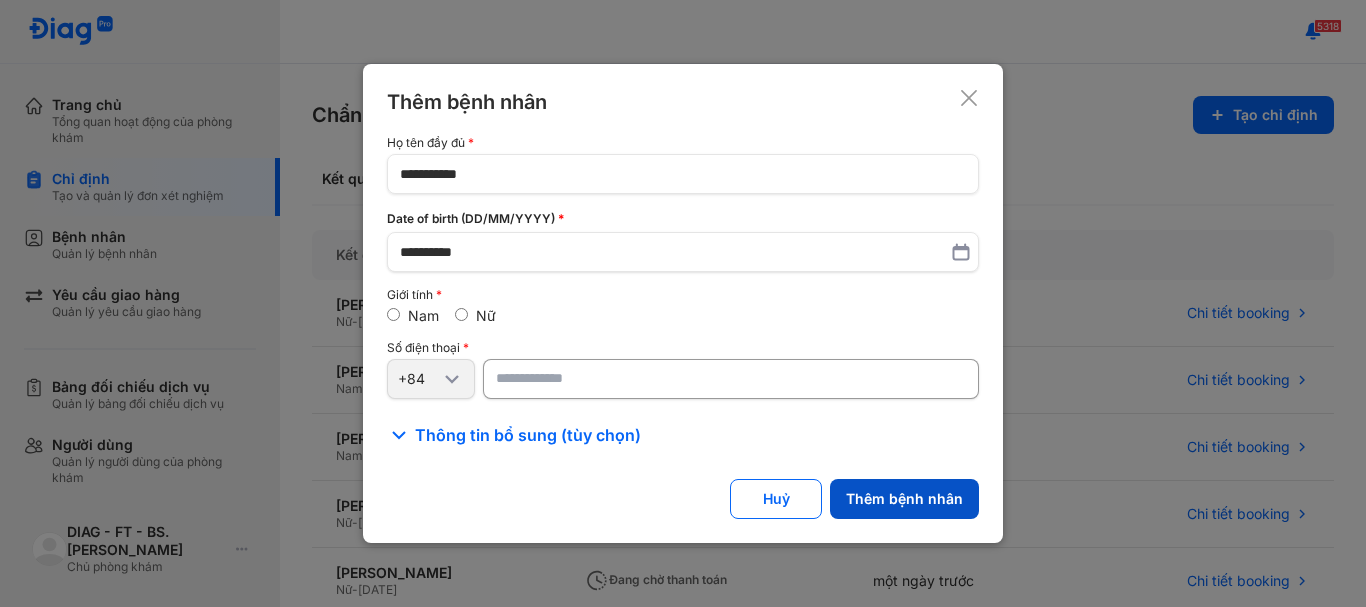 type on "**********" 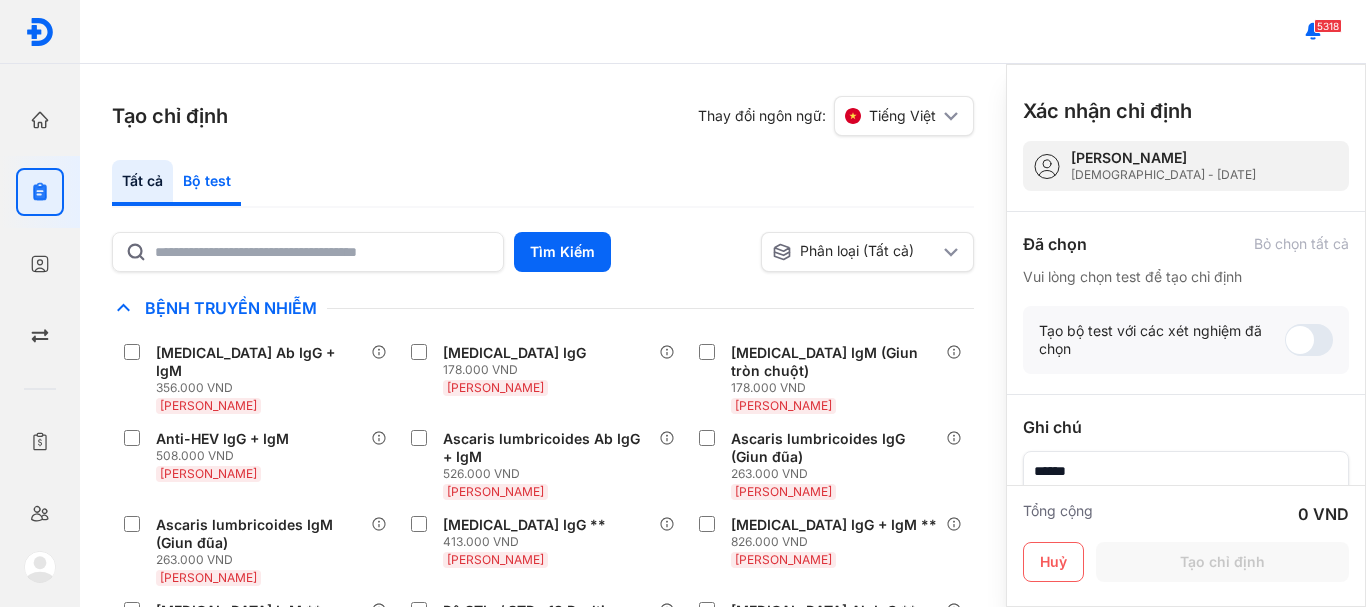 click on "Bộ test" 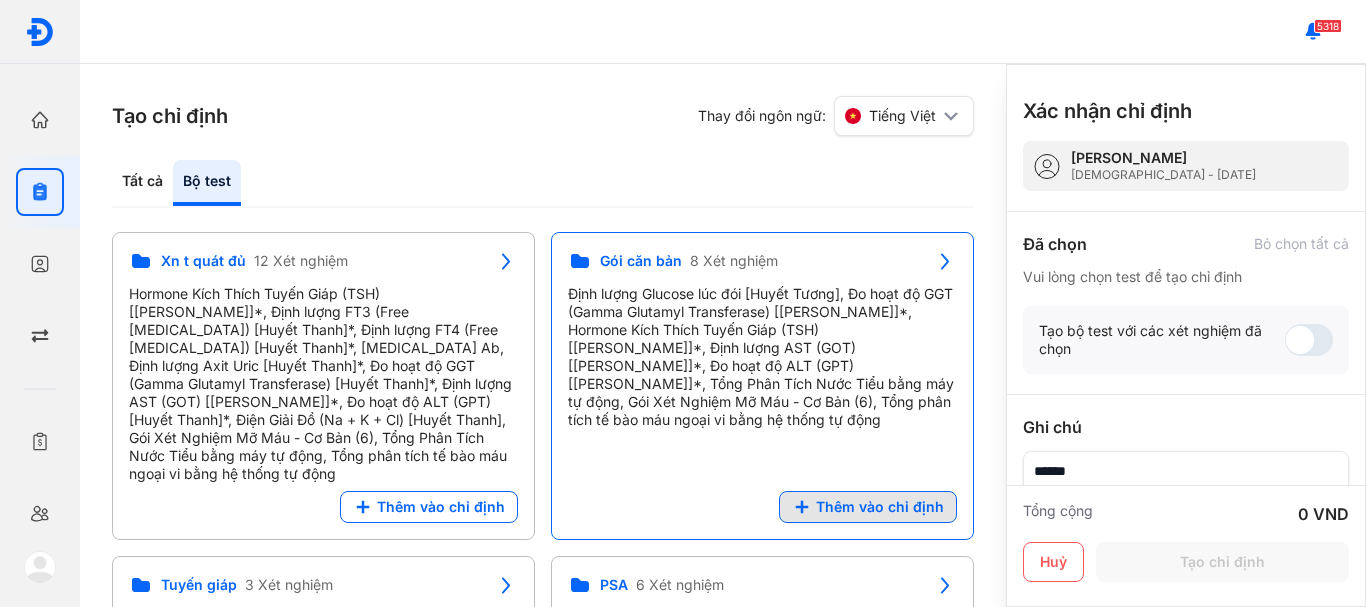 click on "Thêm vào chỉ định" 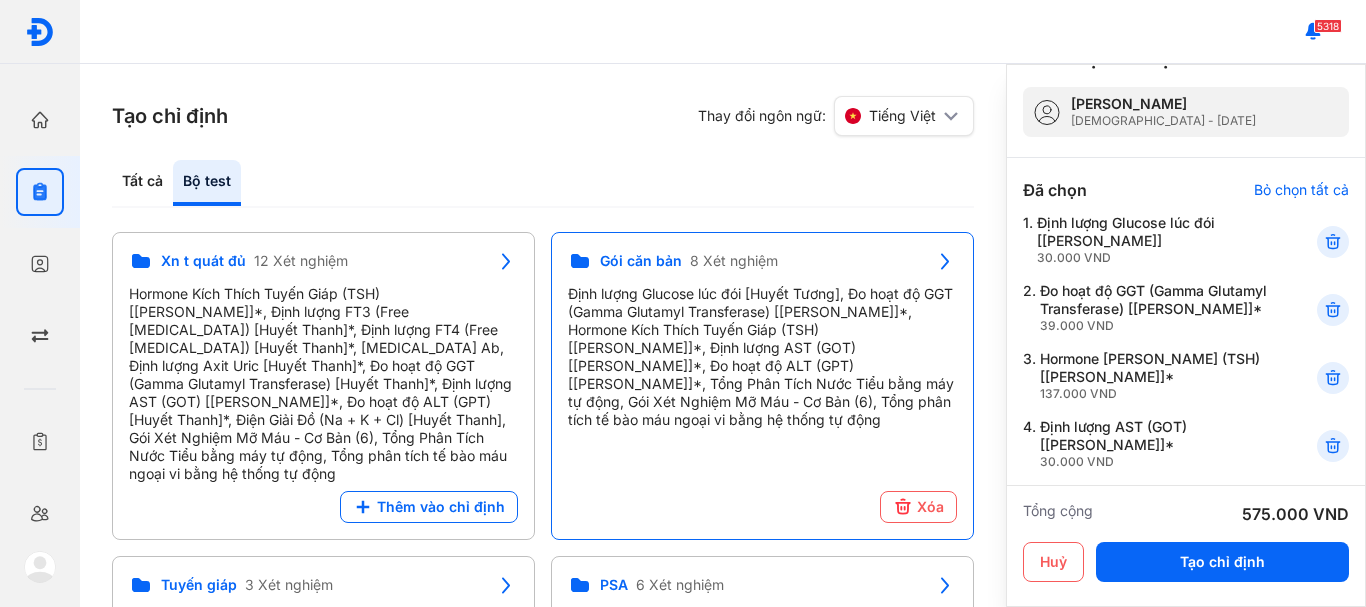 scroll, scrollTop: 100, scrollLeft: 0, axis: vertical 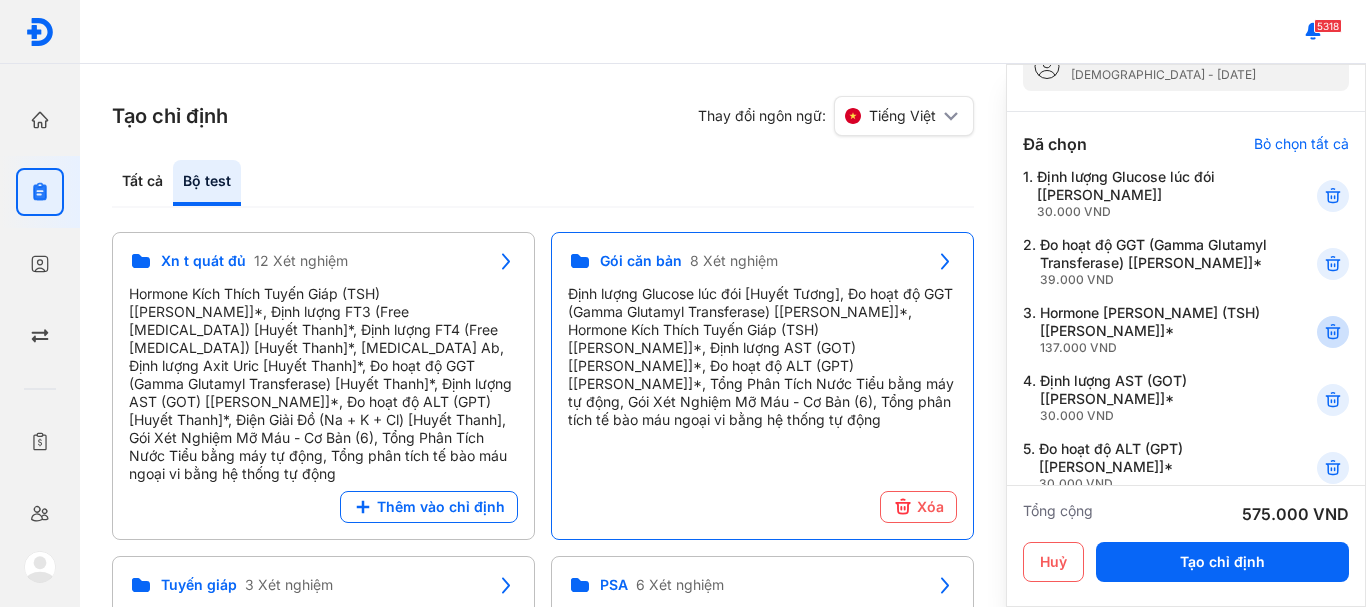 click 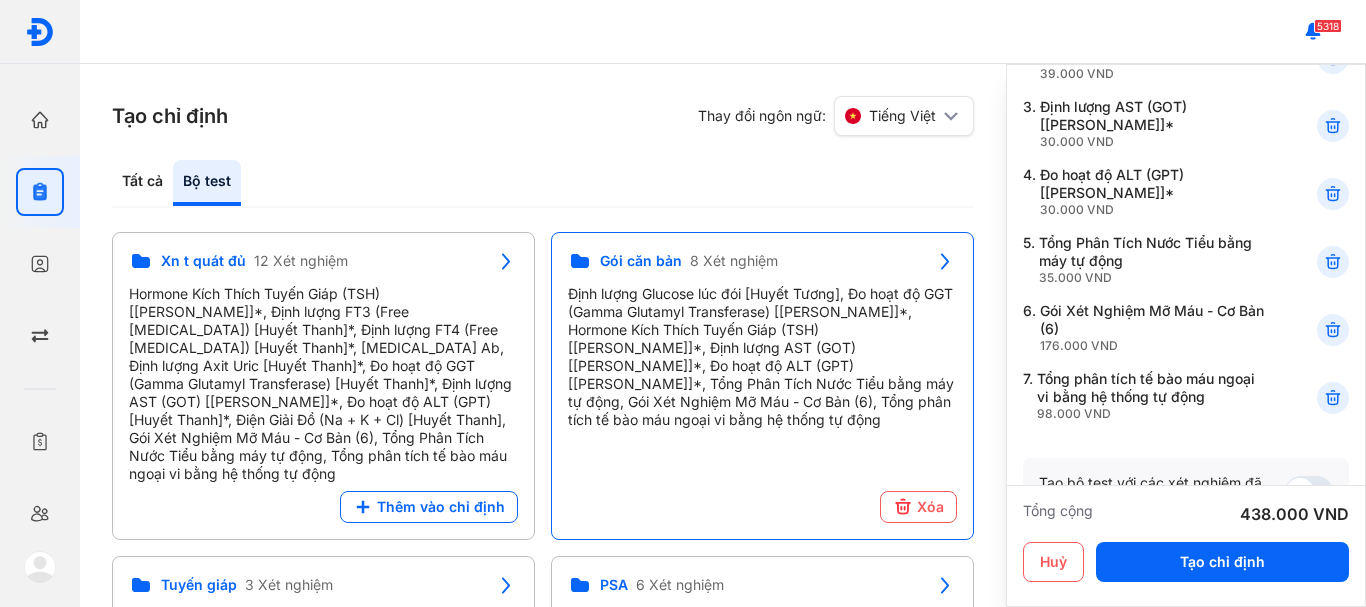 scroll, scrollTop: 400, scrollLeft: 0, axis: vertical 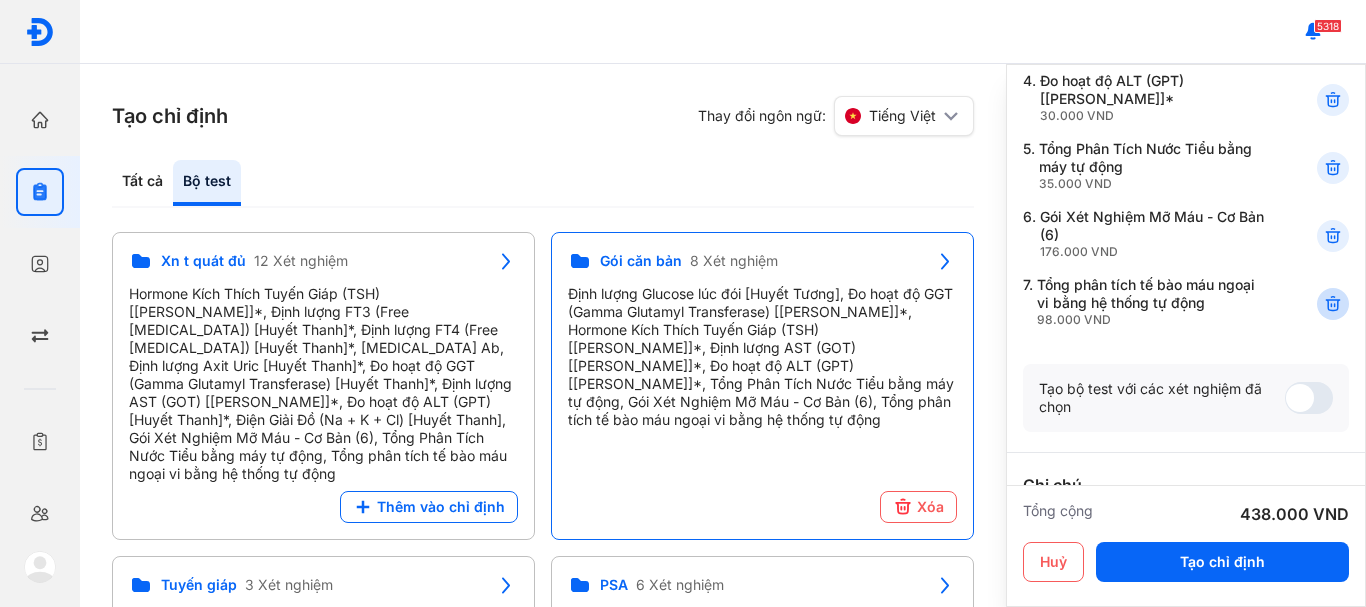 click 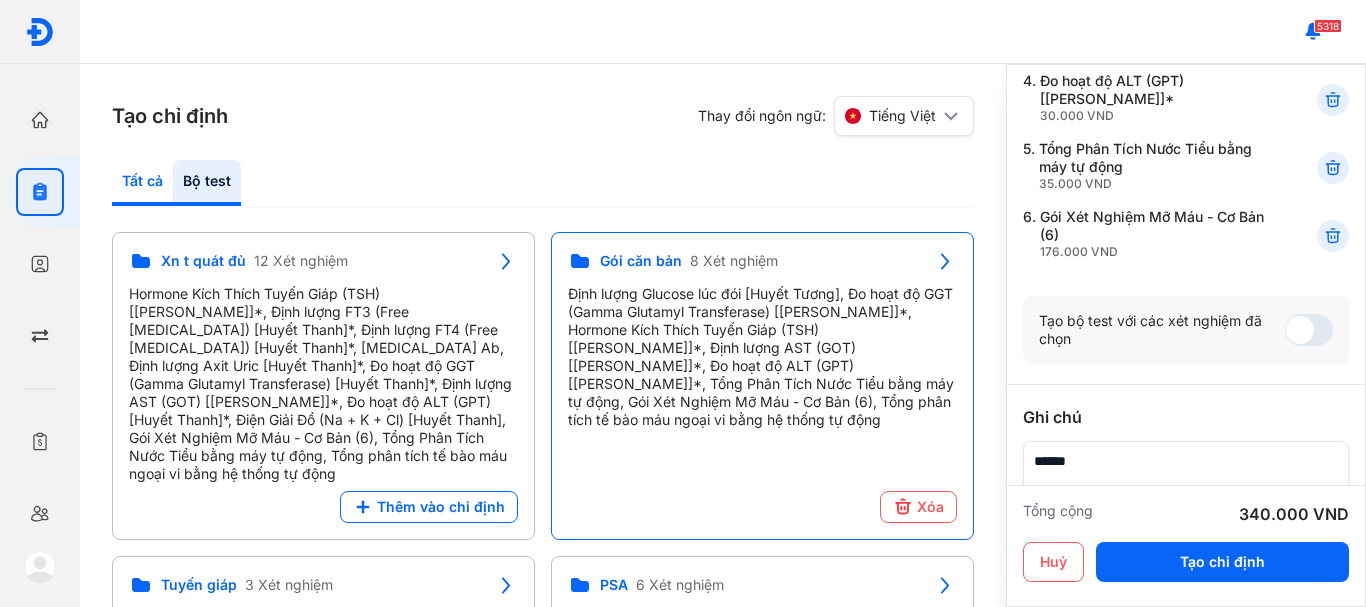 click on "Tất cả" 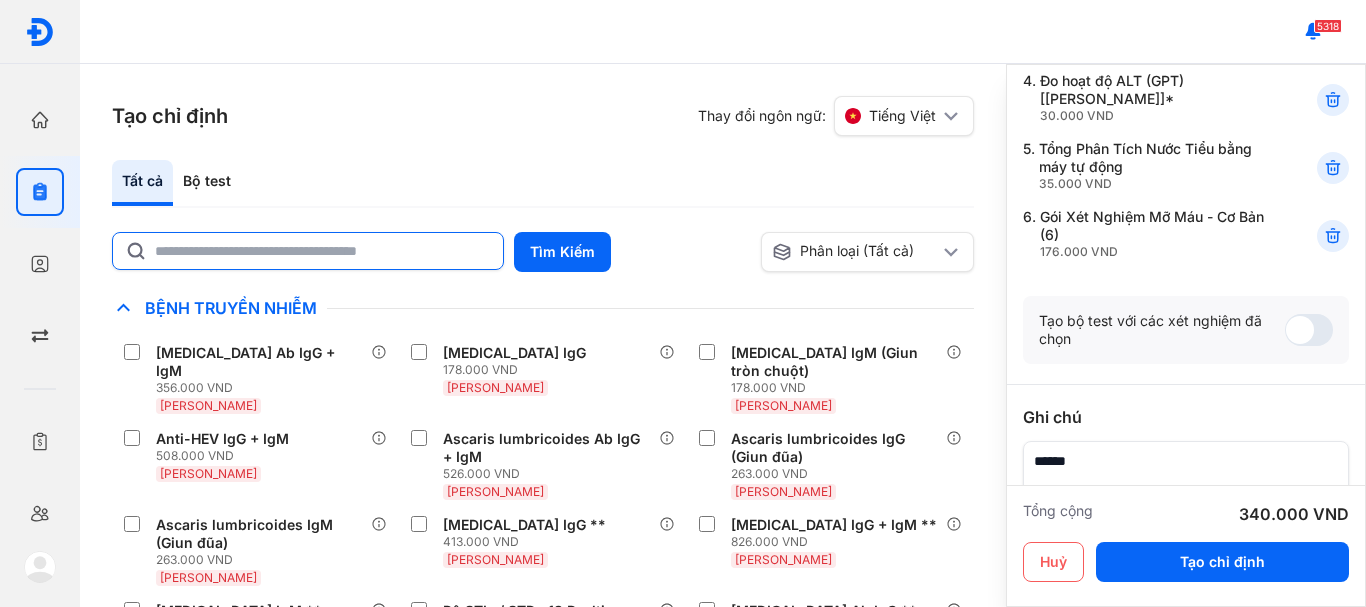 click 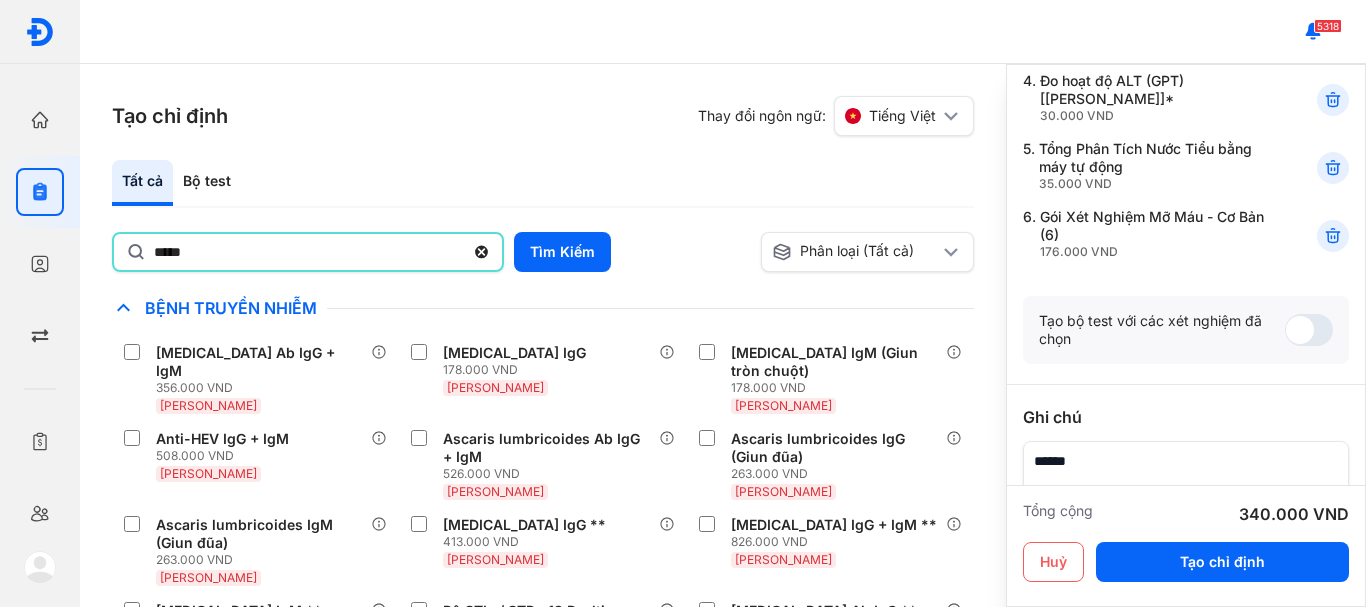 type on "*****" 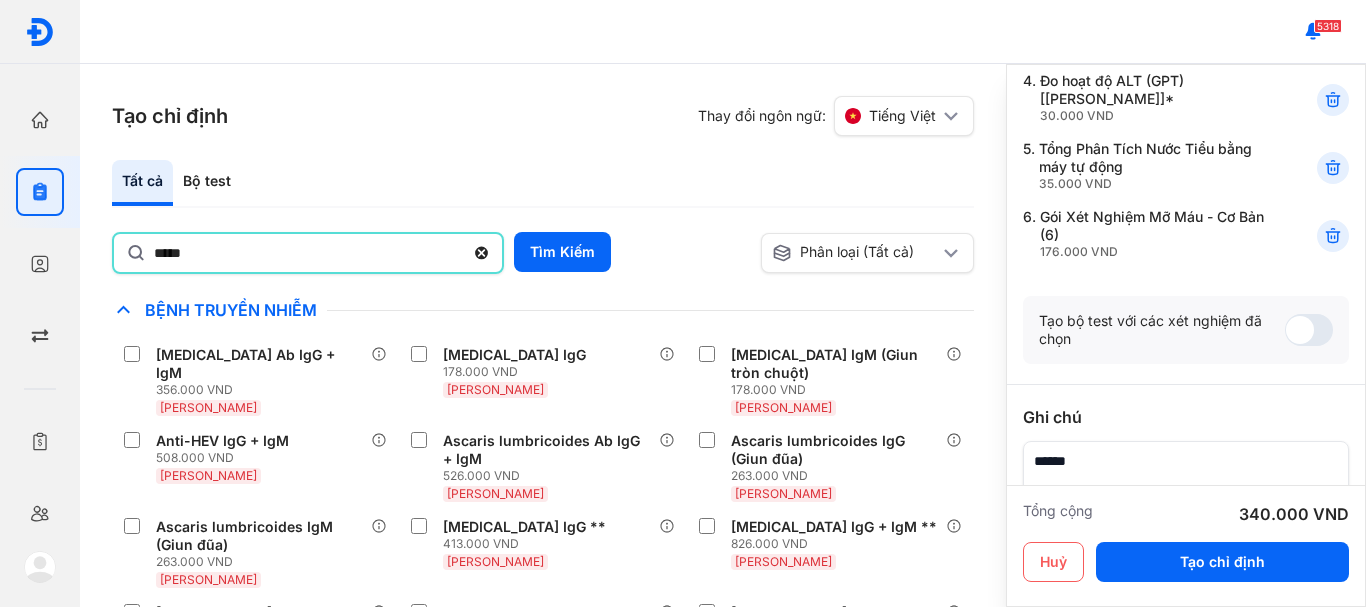 click on "***** Tìm Kiếm" at bounding box center (432, 253) 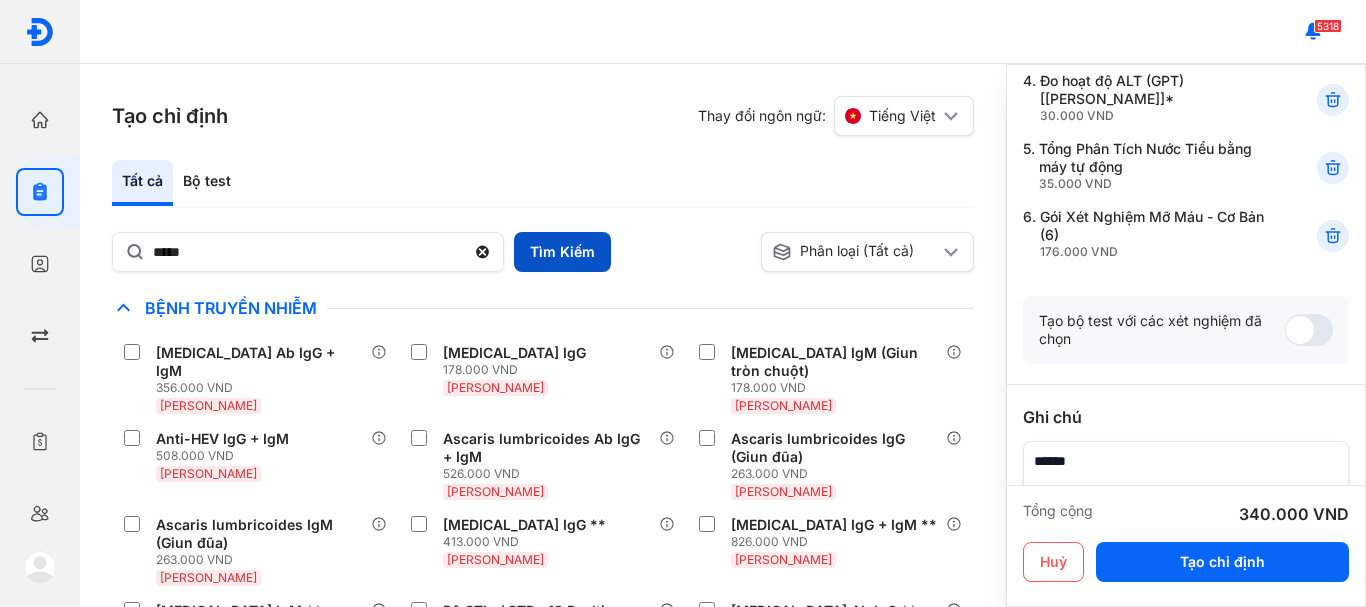 click on "Tìm Kiếm" at bounding box center (562, 252) 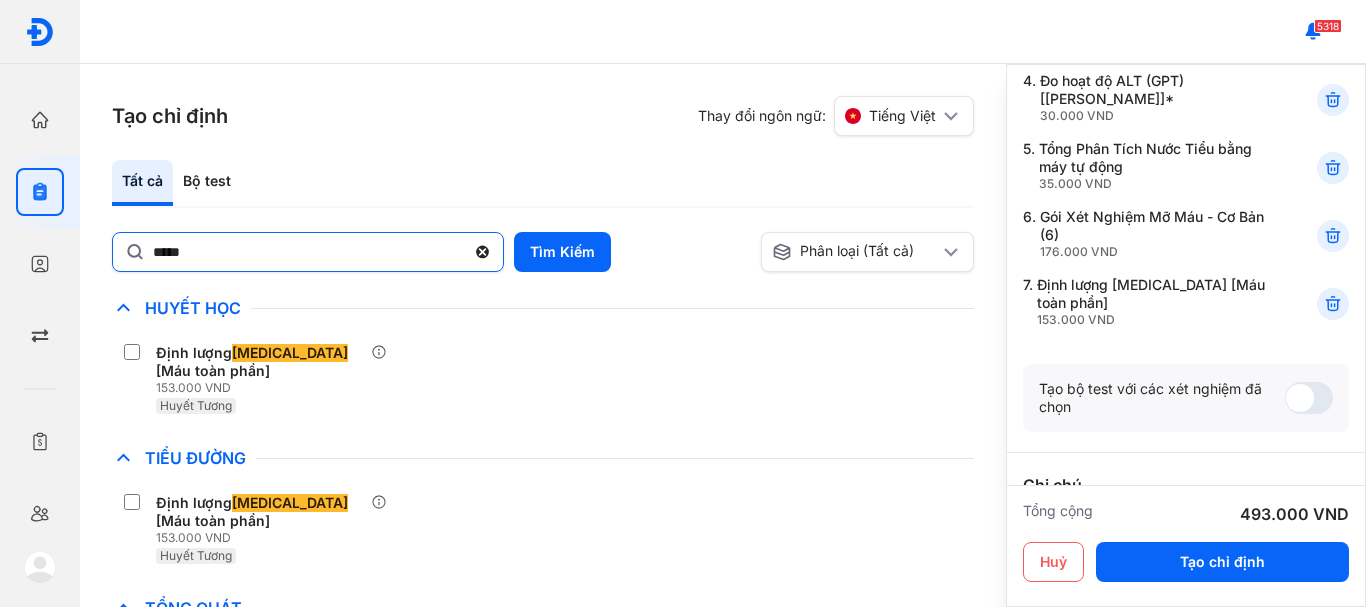 click 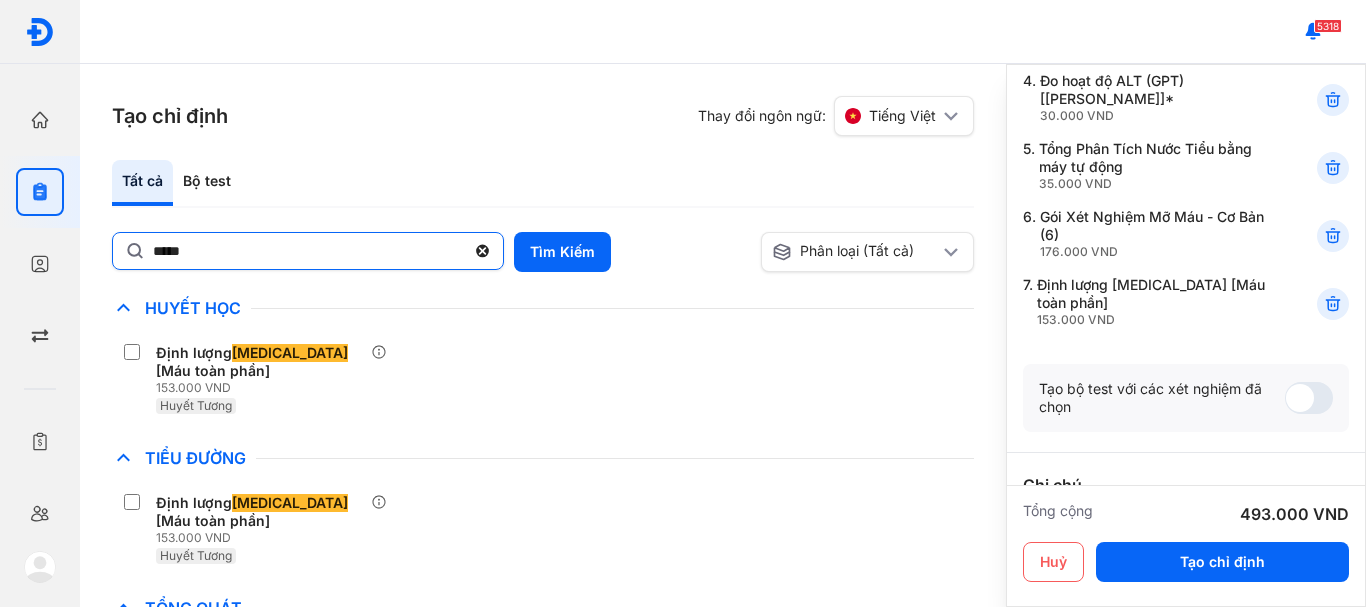 click on "*****" 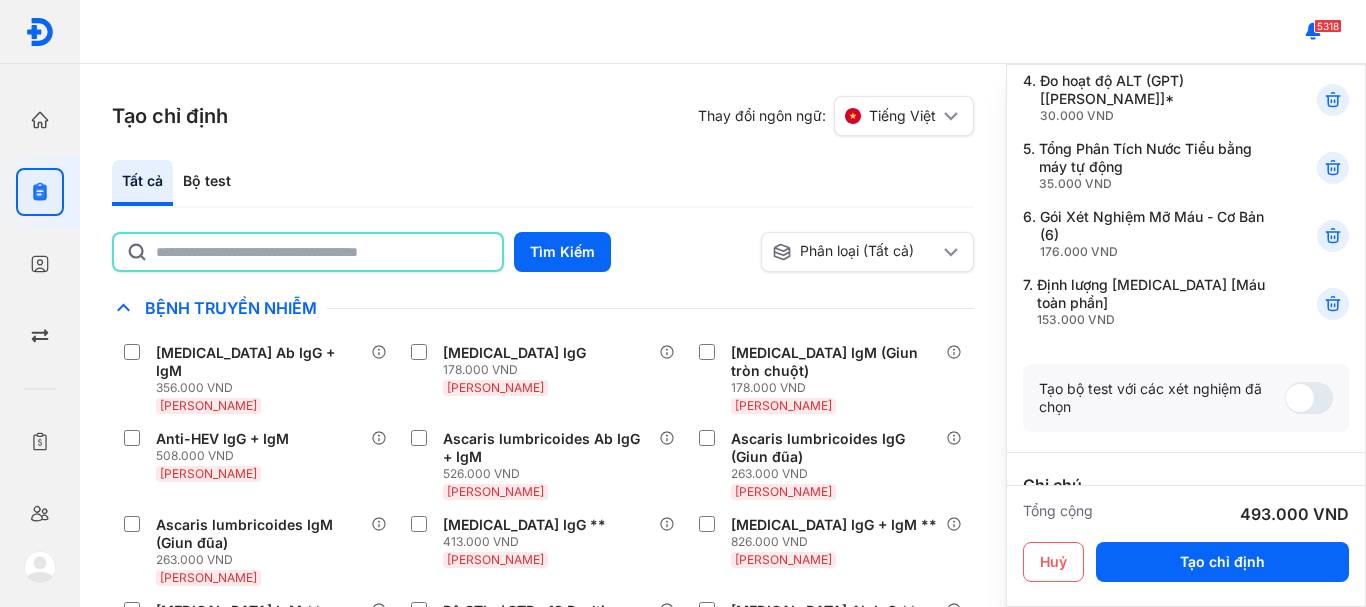 click 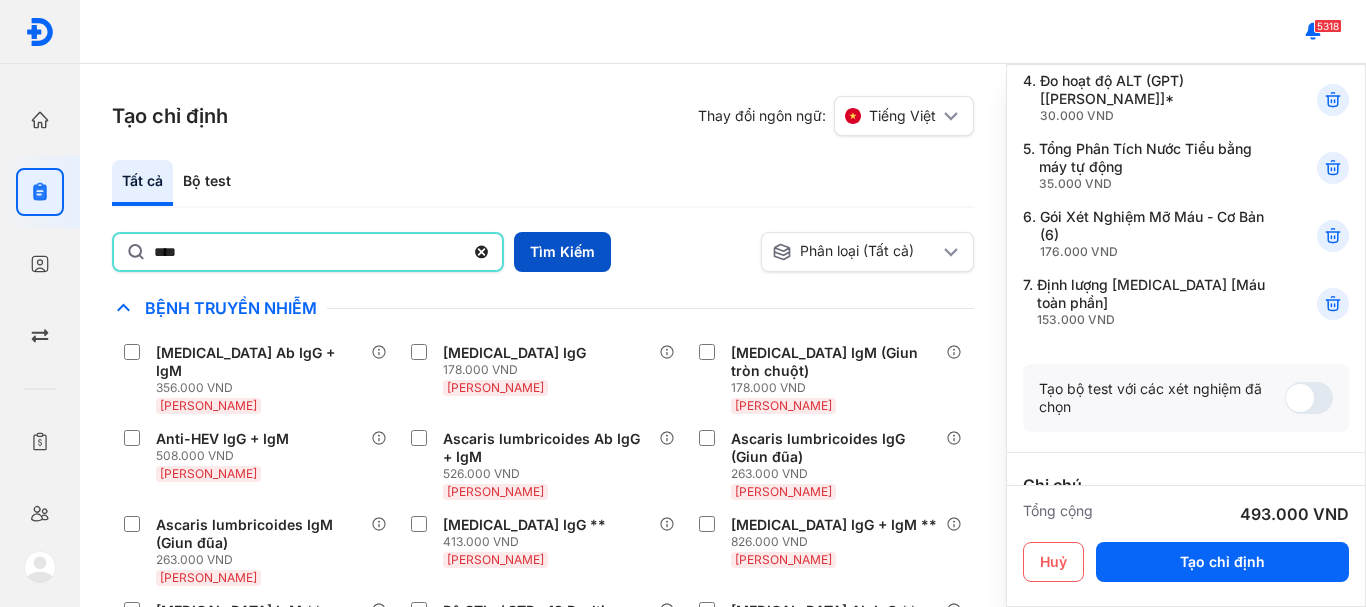 type on "****" 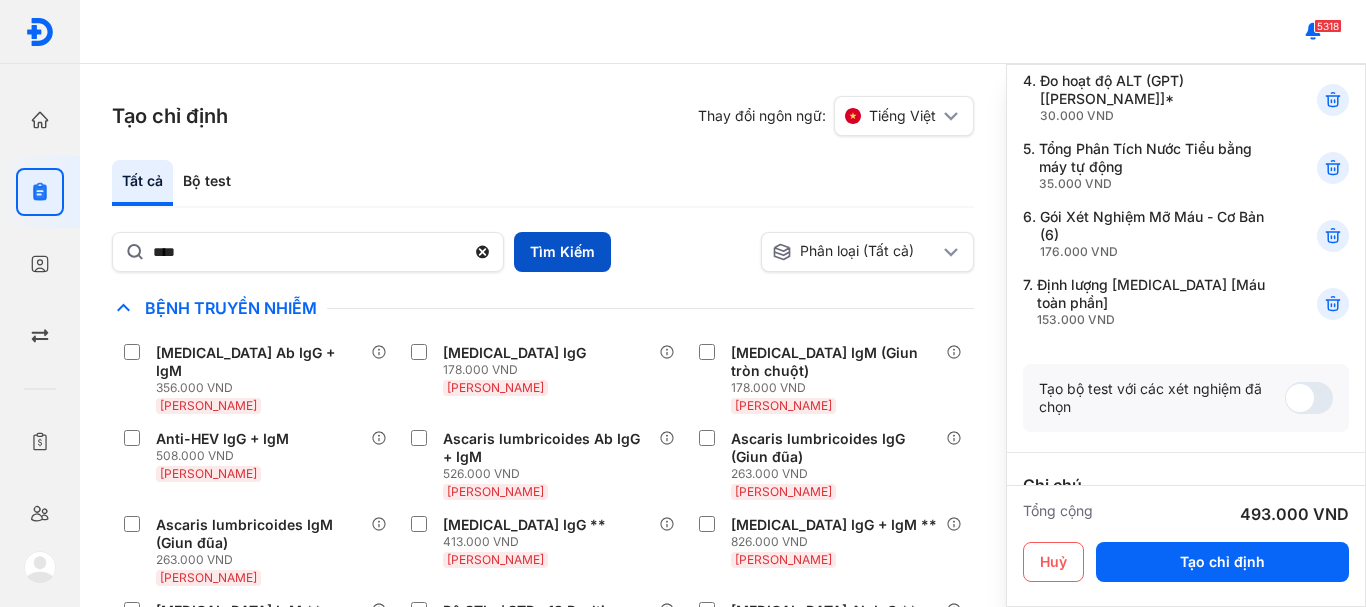 click on "Tìm Kiếm" at bounding box center (562, 252) 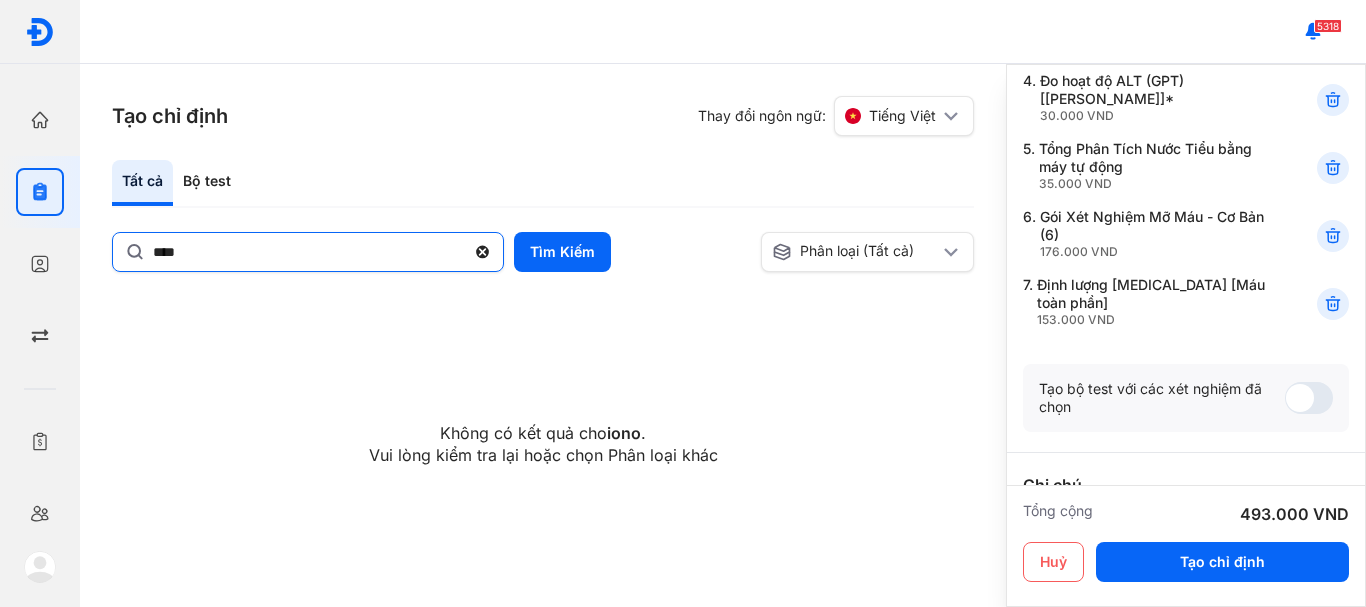click 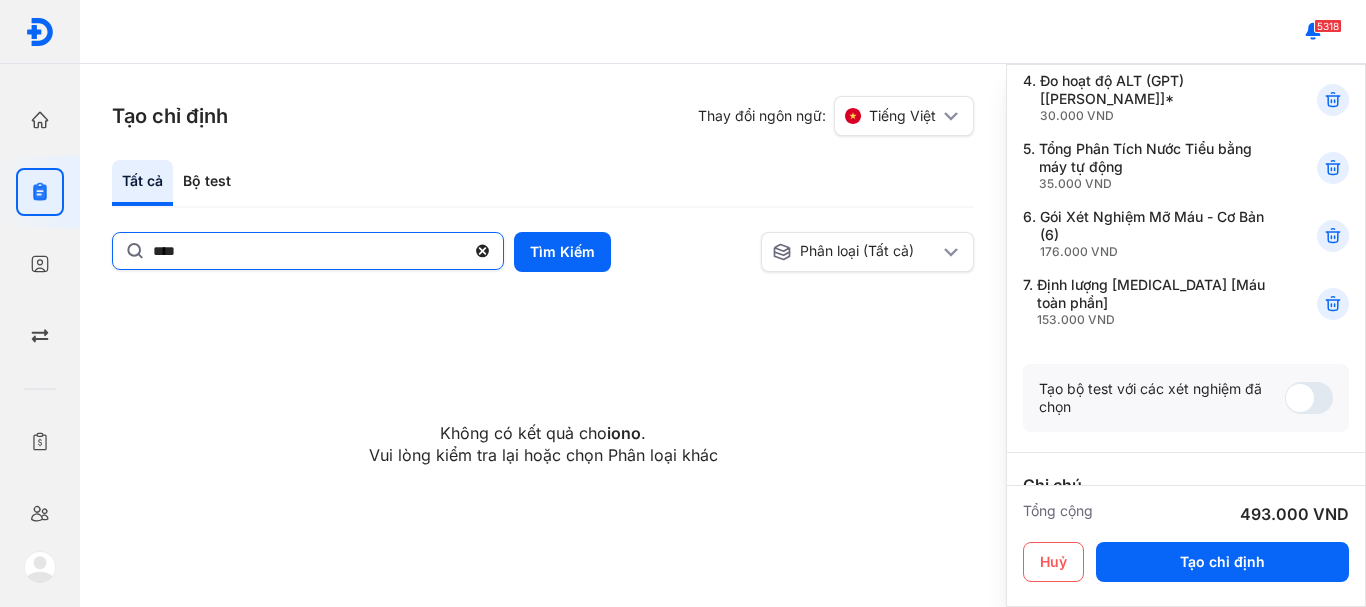 click on "****" 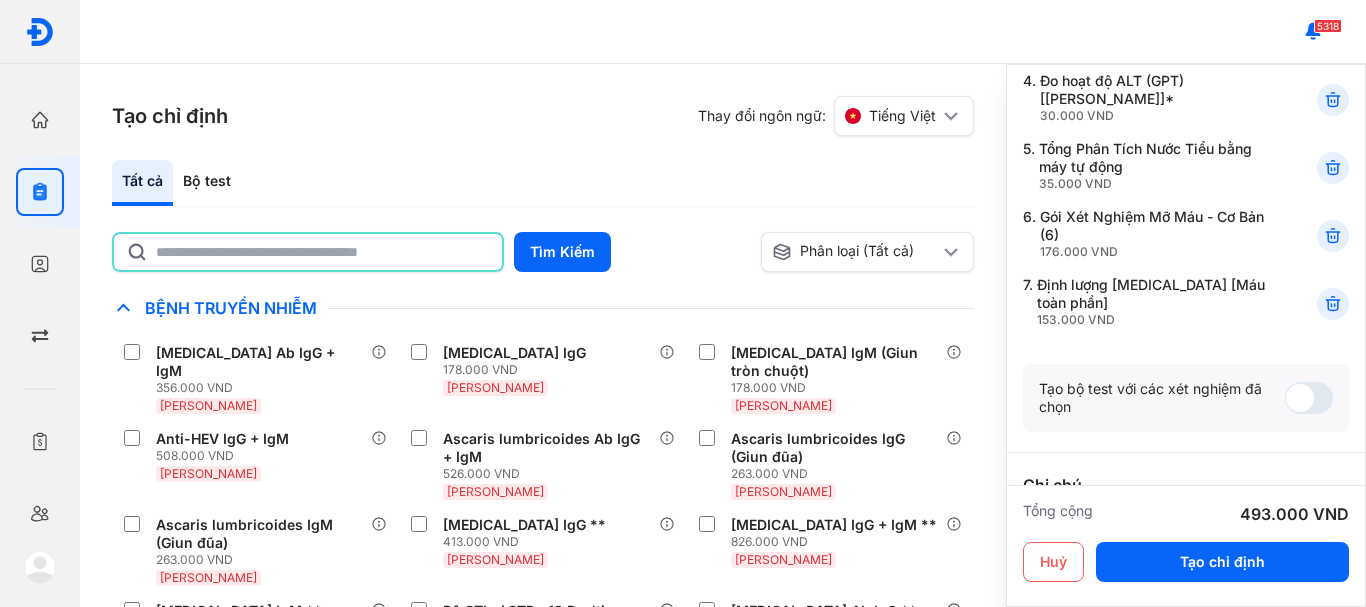 click 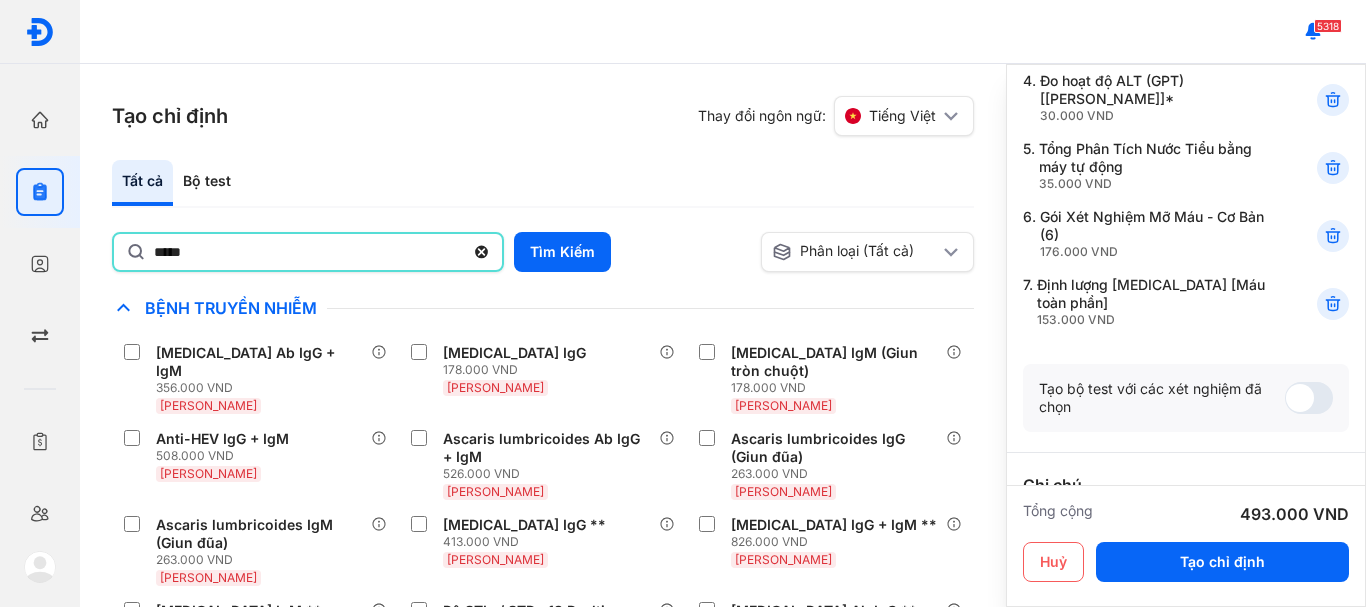 type on "**********" 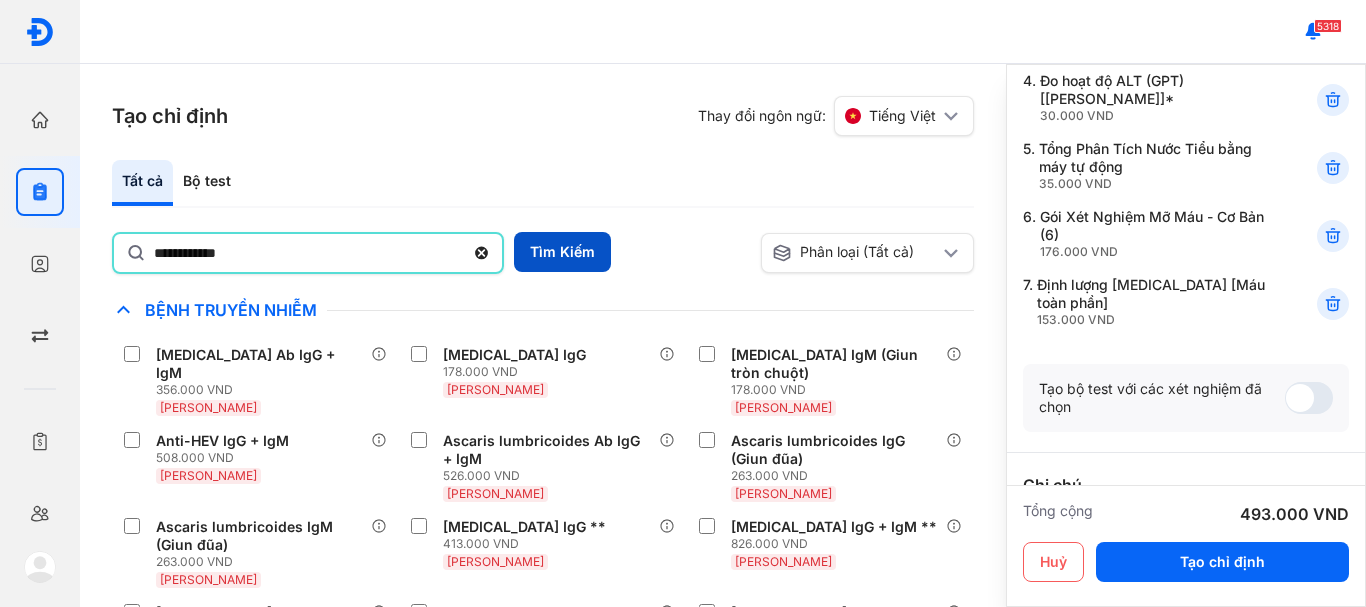 click on "Tìm Kiếm" at bounding box center (562, 252) 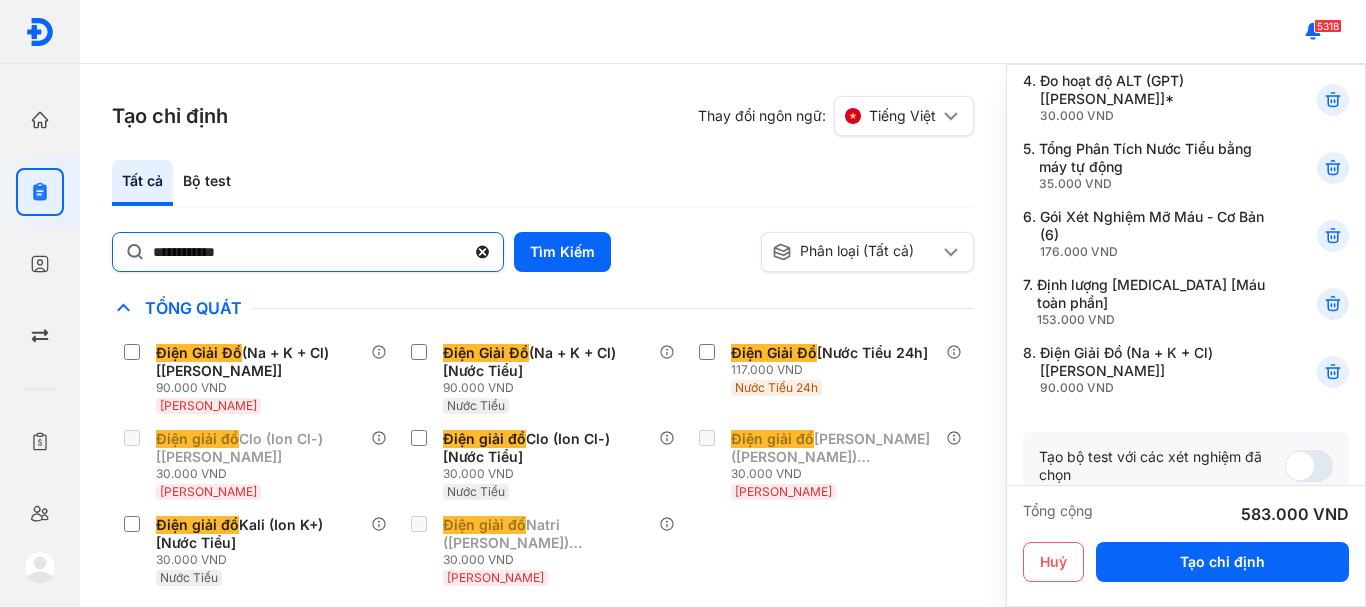 click 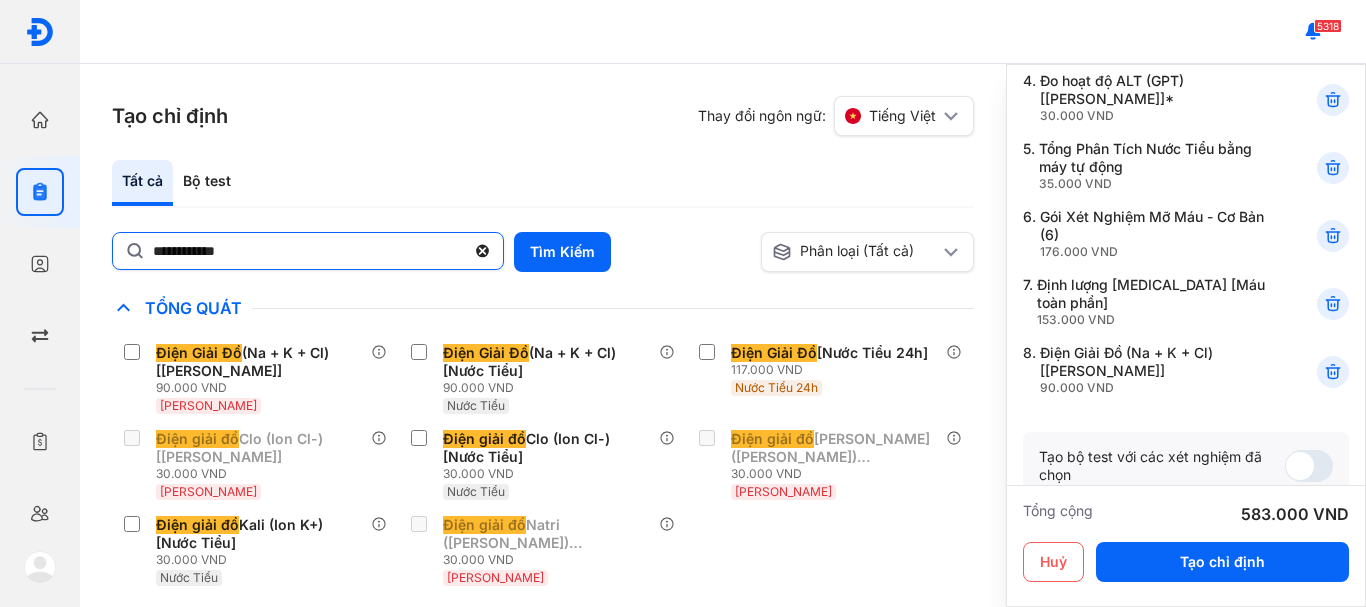 click on "**********" 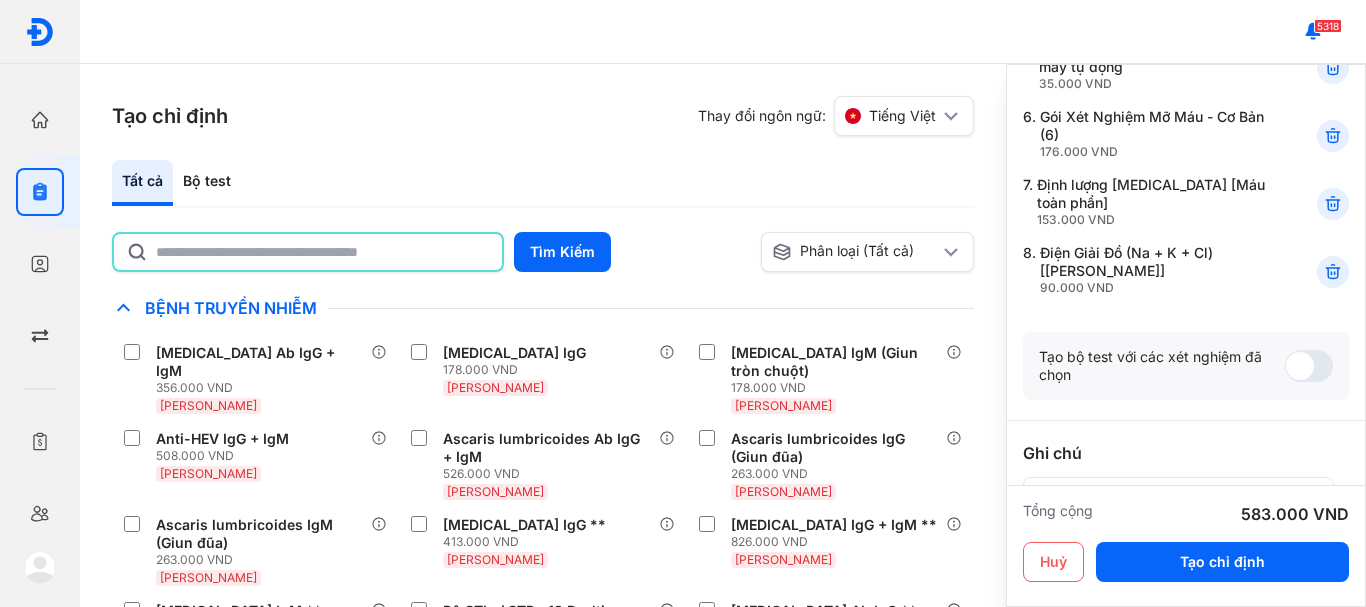 scroll, scrollTop: 600, scrollLeft: 0, axis: vertical 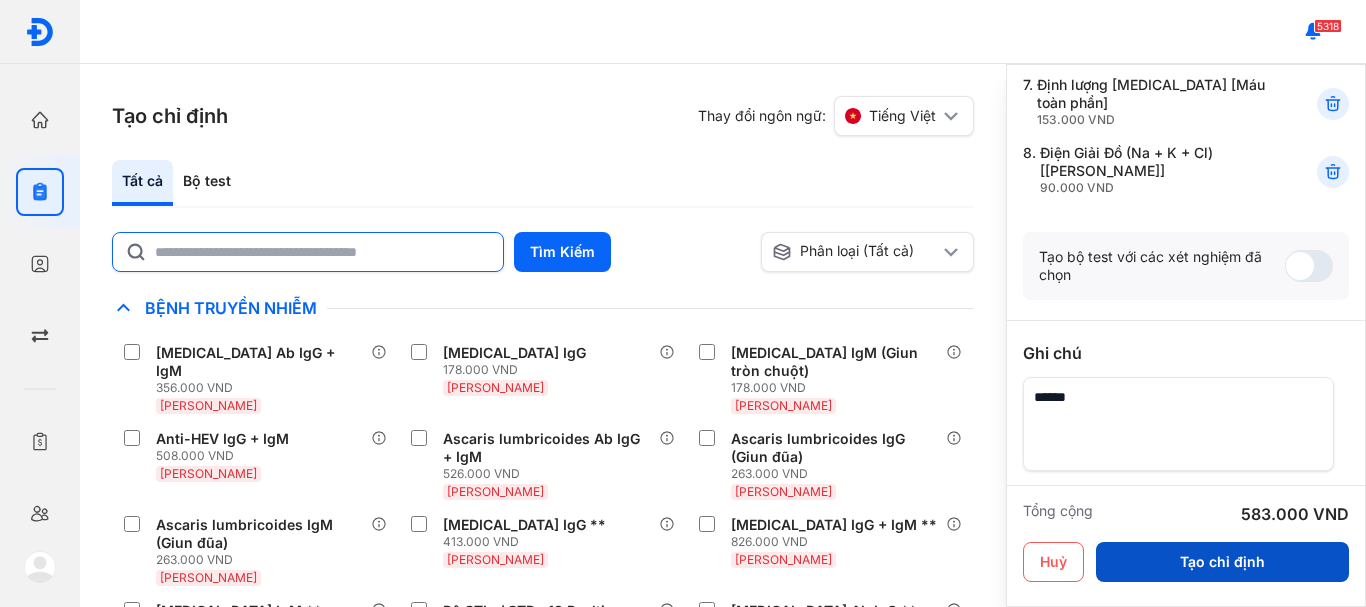 click on "Tạo chỉ định" at bounding box center (1222, 562) 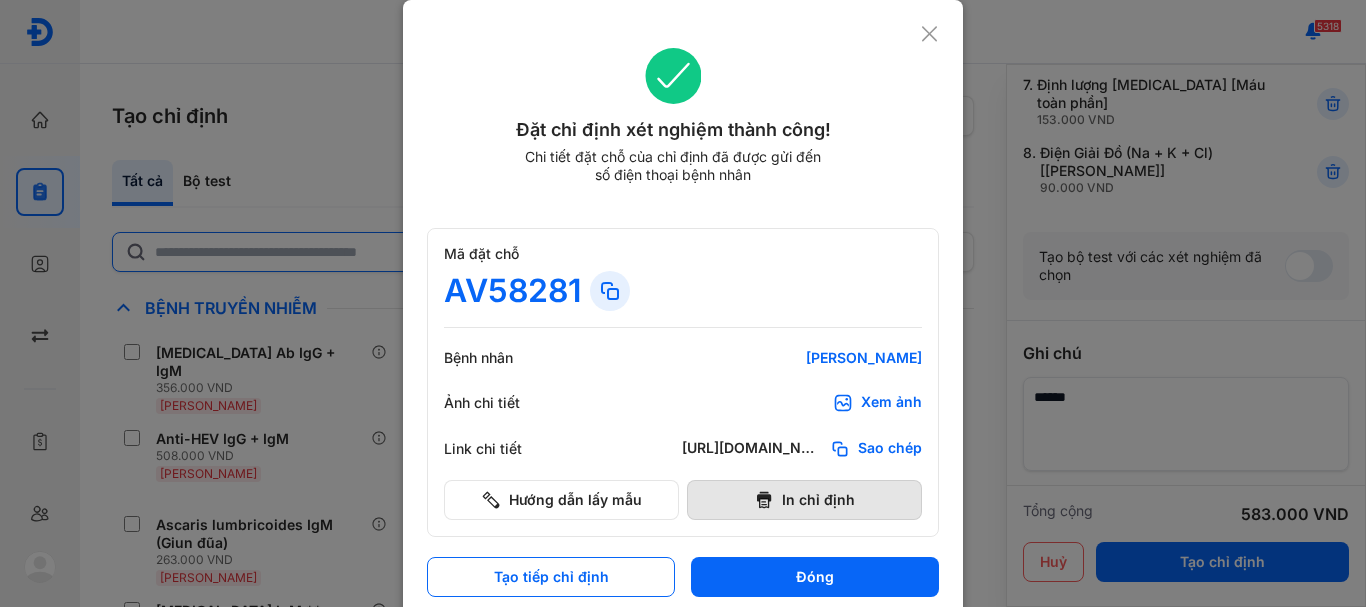 click on "In chỉ định" at bounding box center (804, 500) 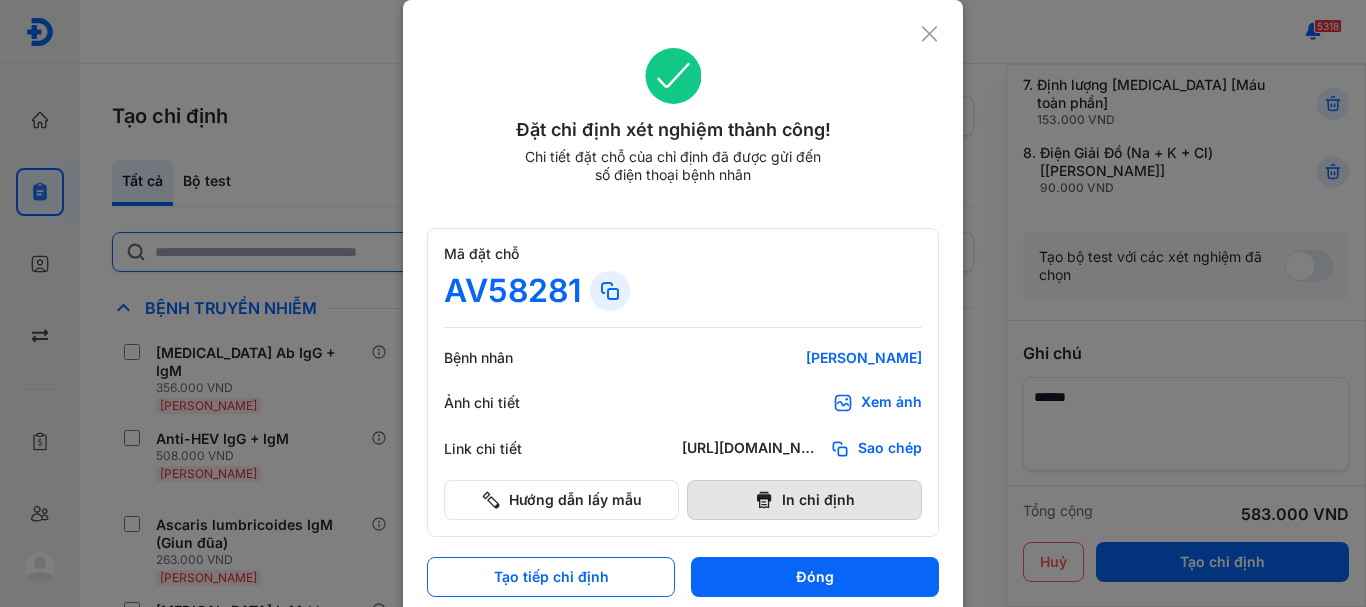 scroll, scrollTop: 0, scrollLeft: 0, axis: both 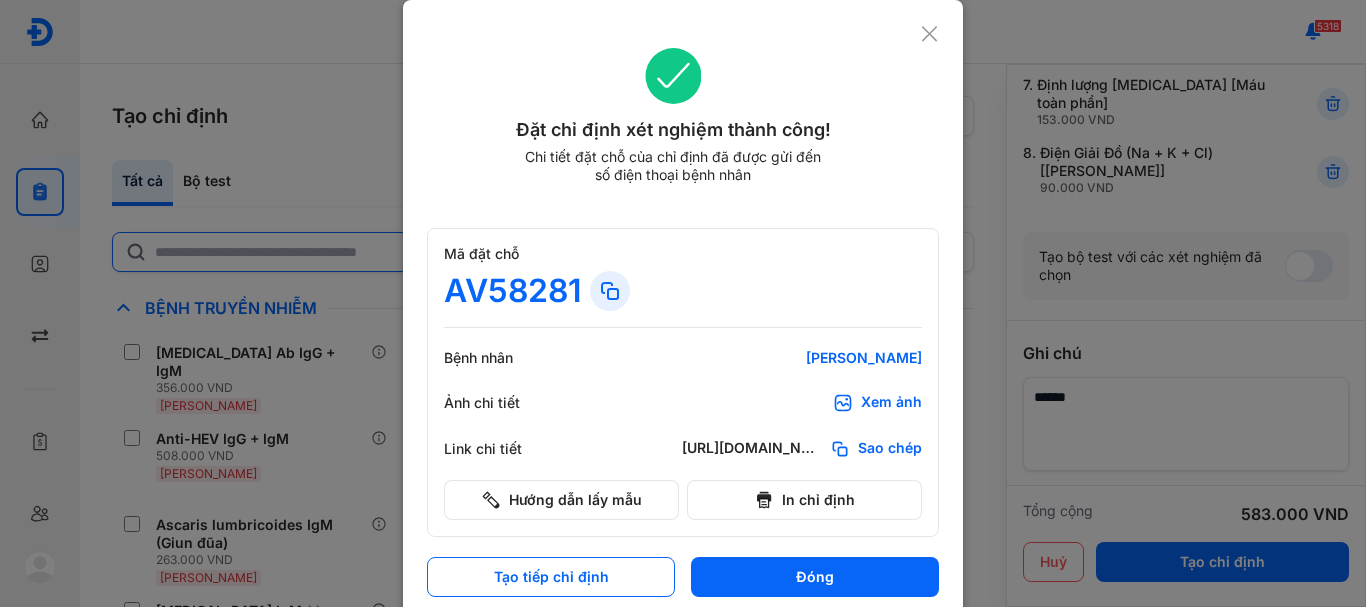 click 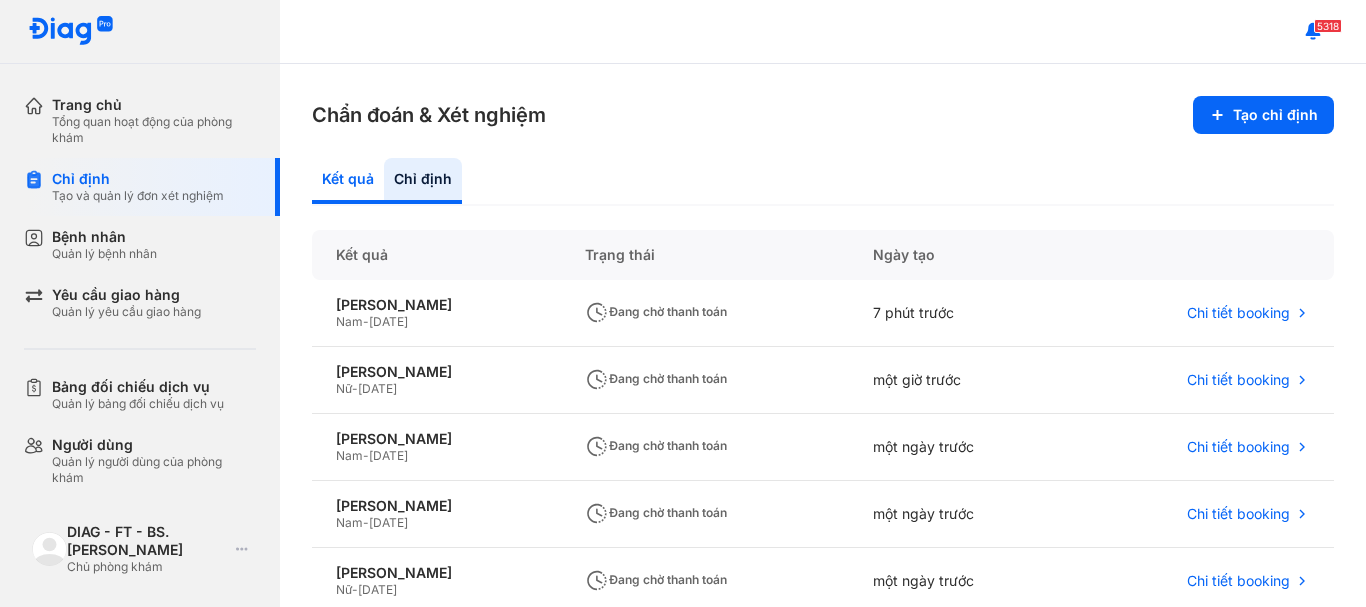 click on "Kết quả" 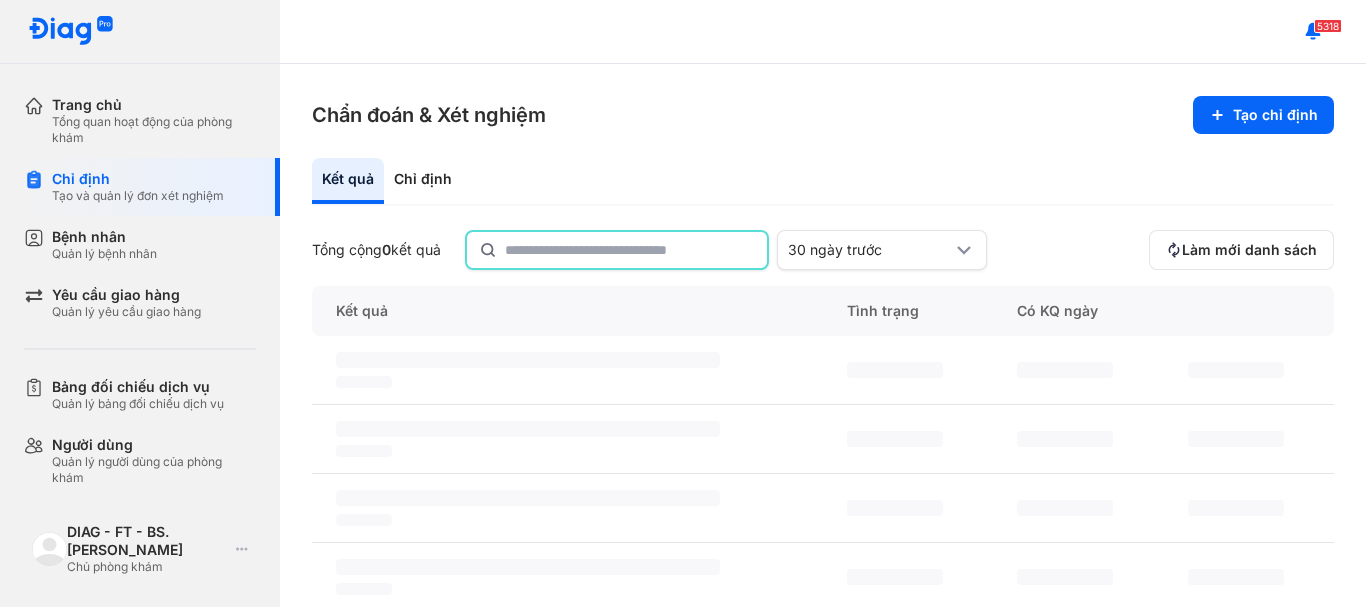 click 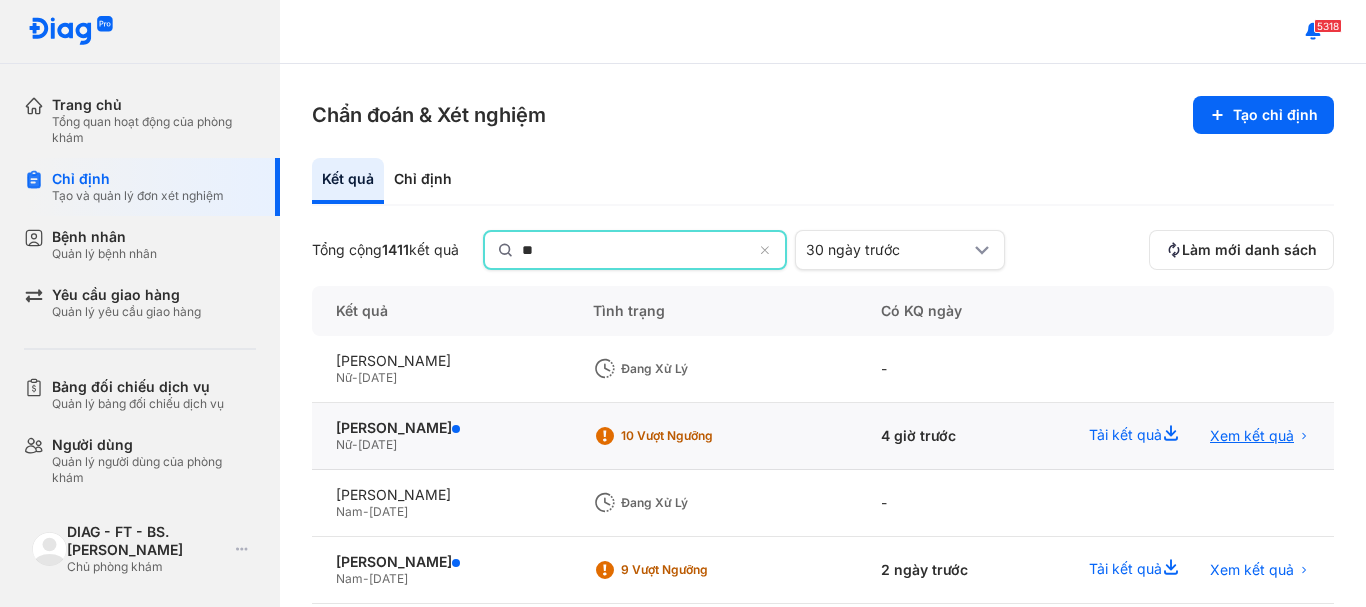 type on "**" 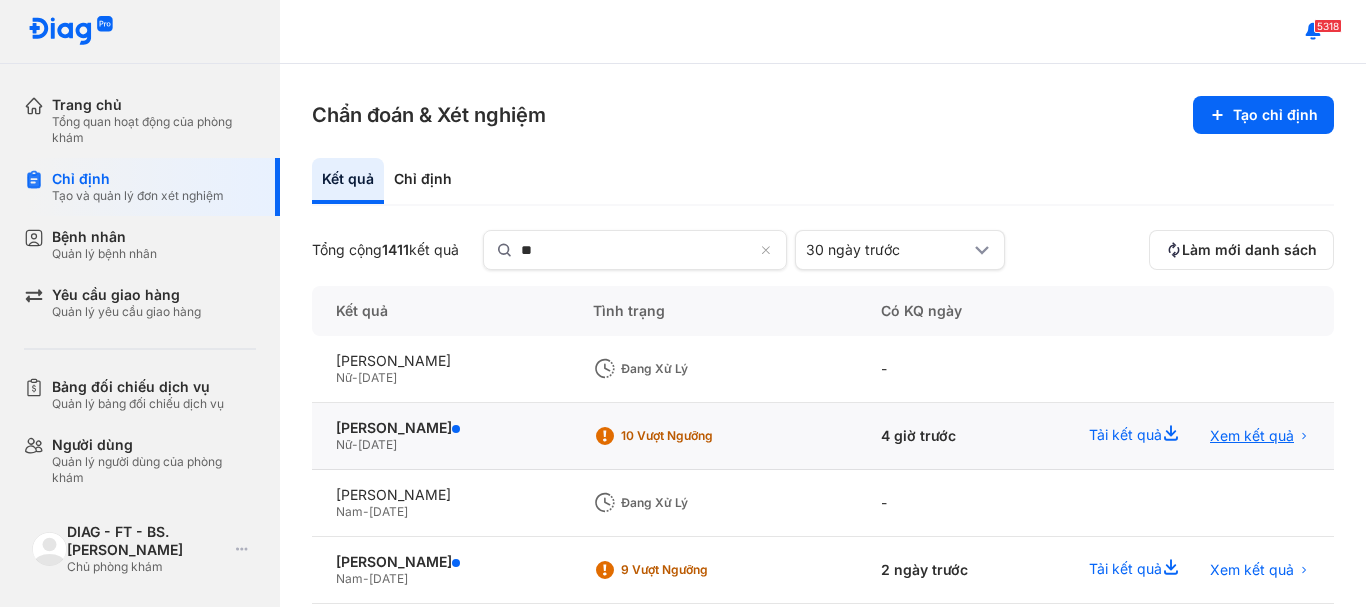 click on "Xem kết quả" at bounding box center (1252, 436) 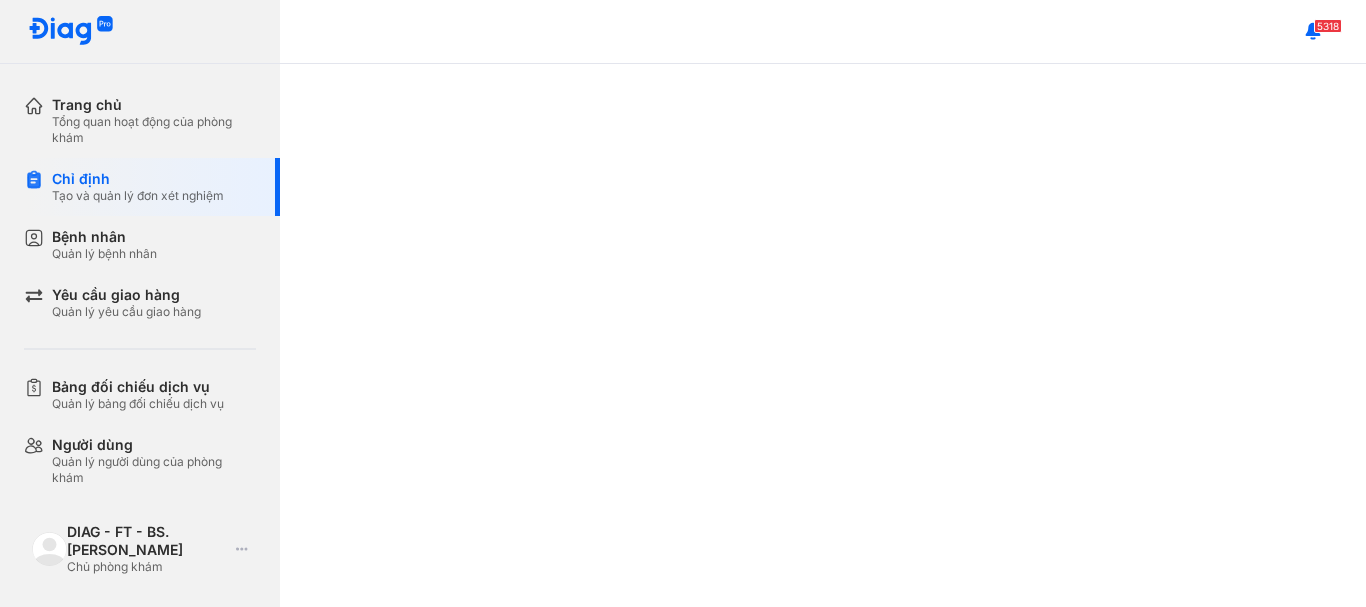 scroll, scrollTop: 0, scrollLeft: 0, axis: both 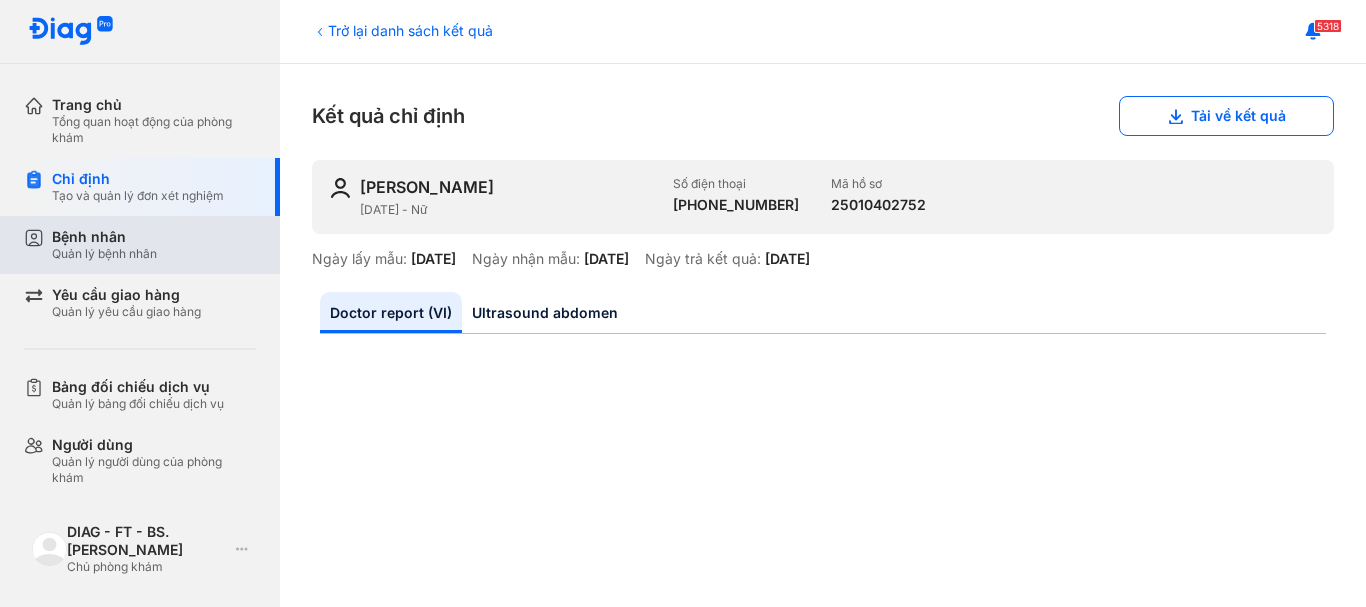 click on "Bệnh nhân" at bounding box center [104, 237] 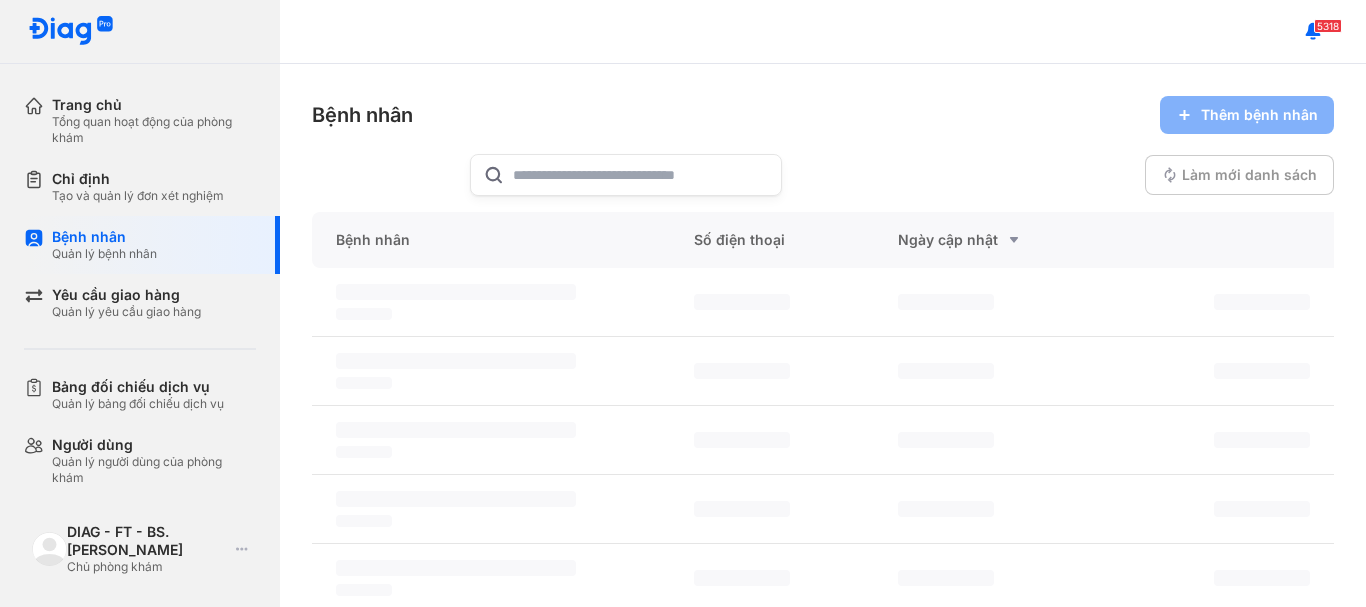 scroll, scrollTop: 0, scrollLeft: 0, axis: both 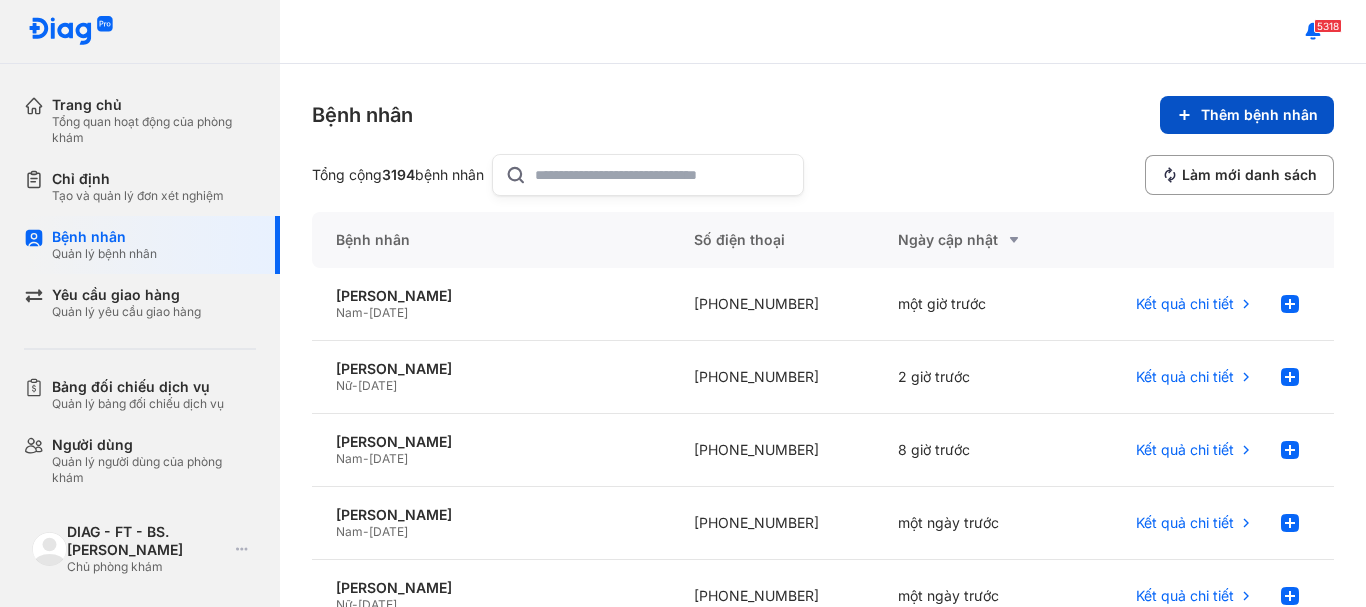 click on "Thêm bệnh nhân" 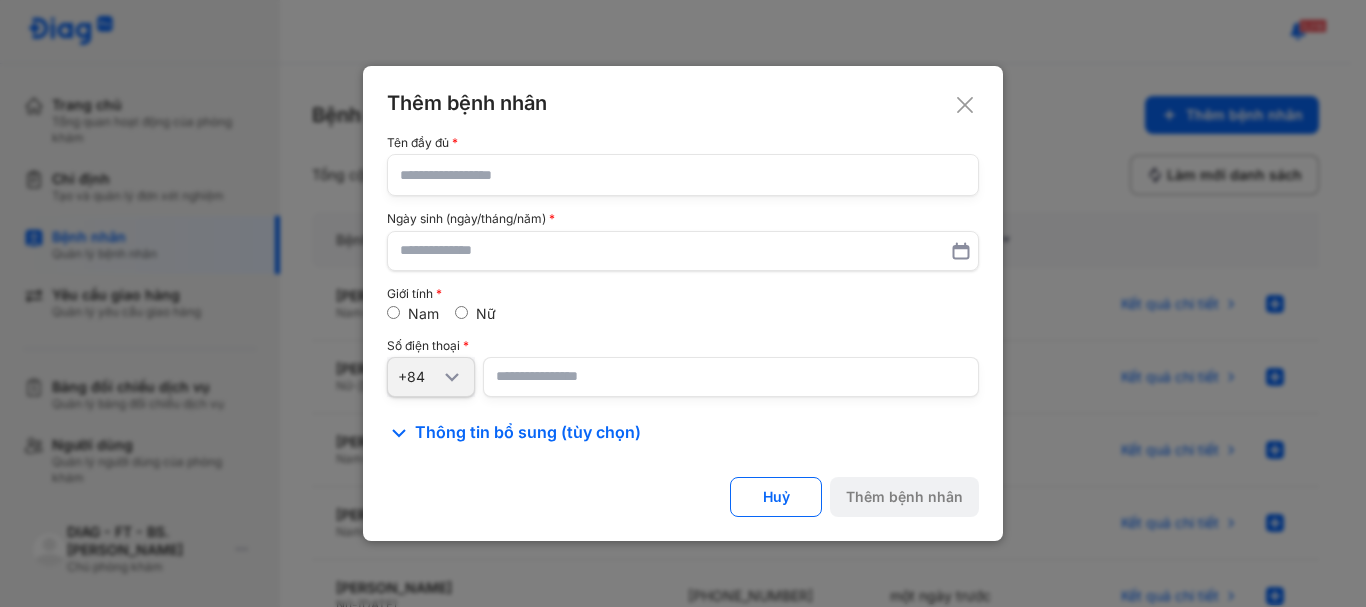 click 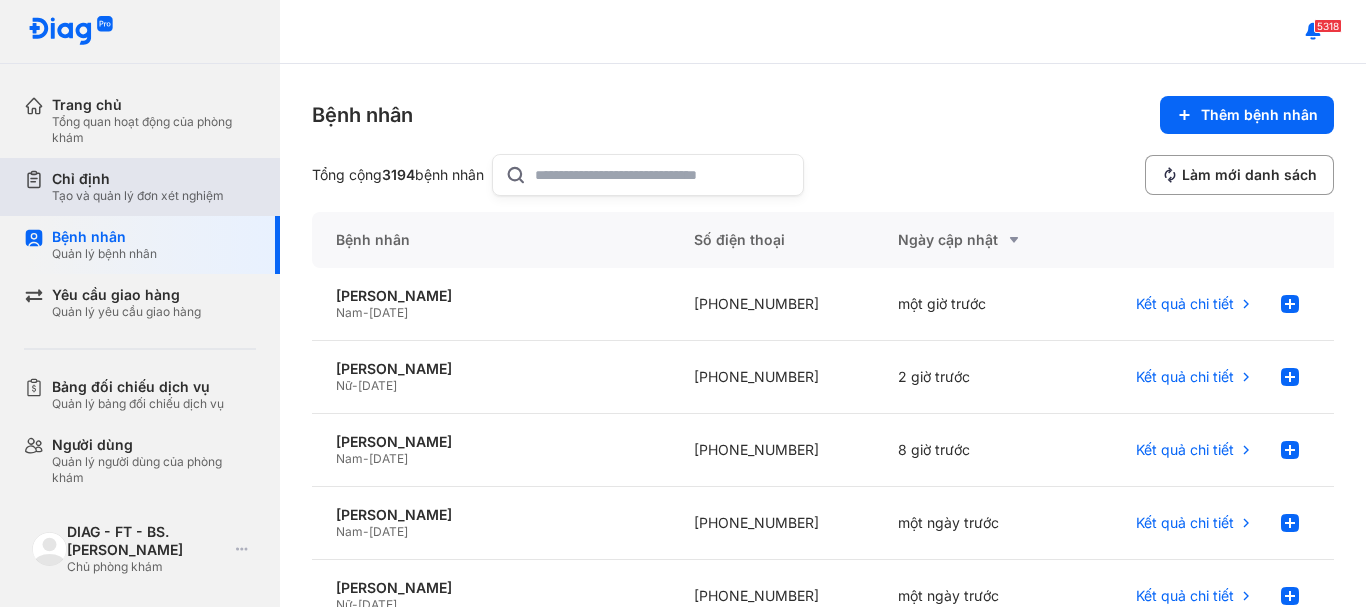 click on "Tạo và quản lý đơn xét nghiệm" at bounding box center (138, 196) 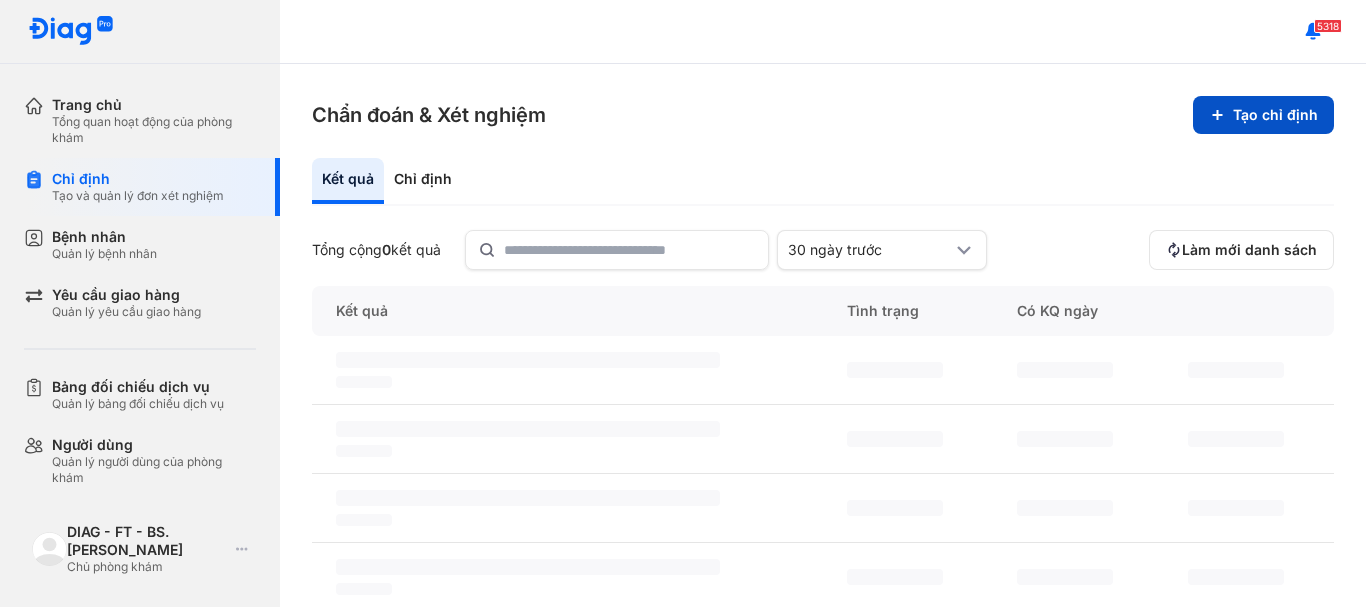 click on "Tạo chỉ định" at bounding box center [1263, 115] 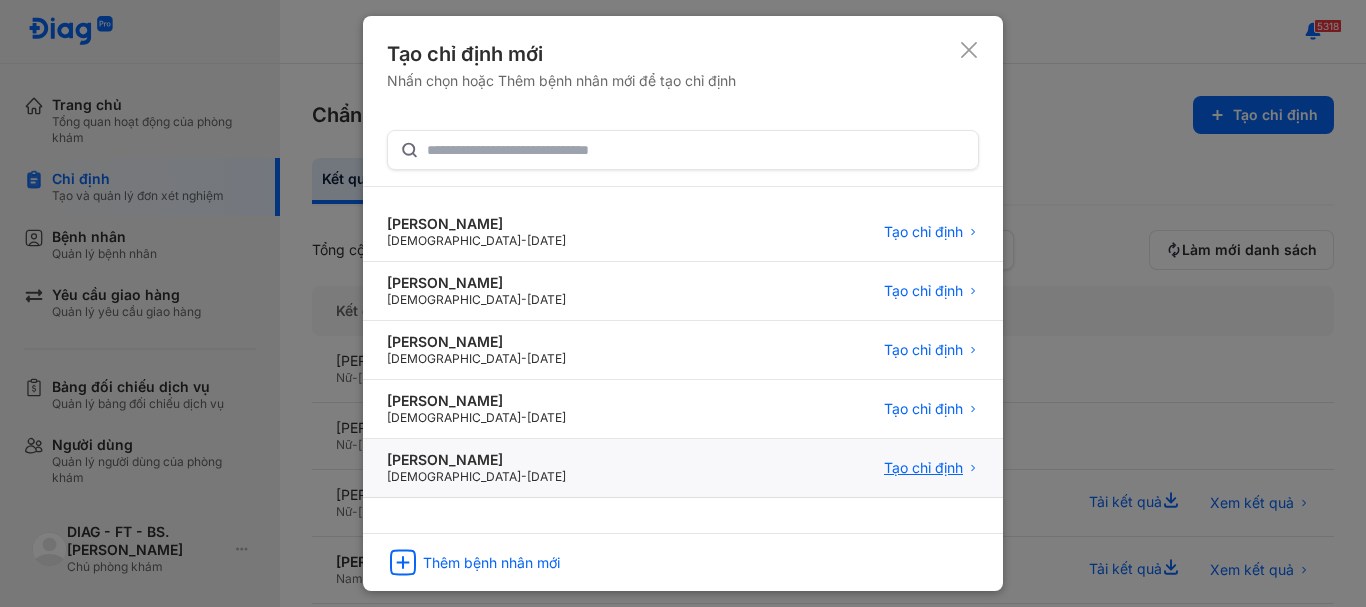 click on "Tạo chỉ định" at bounding box center (923, 468) 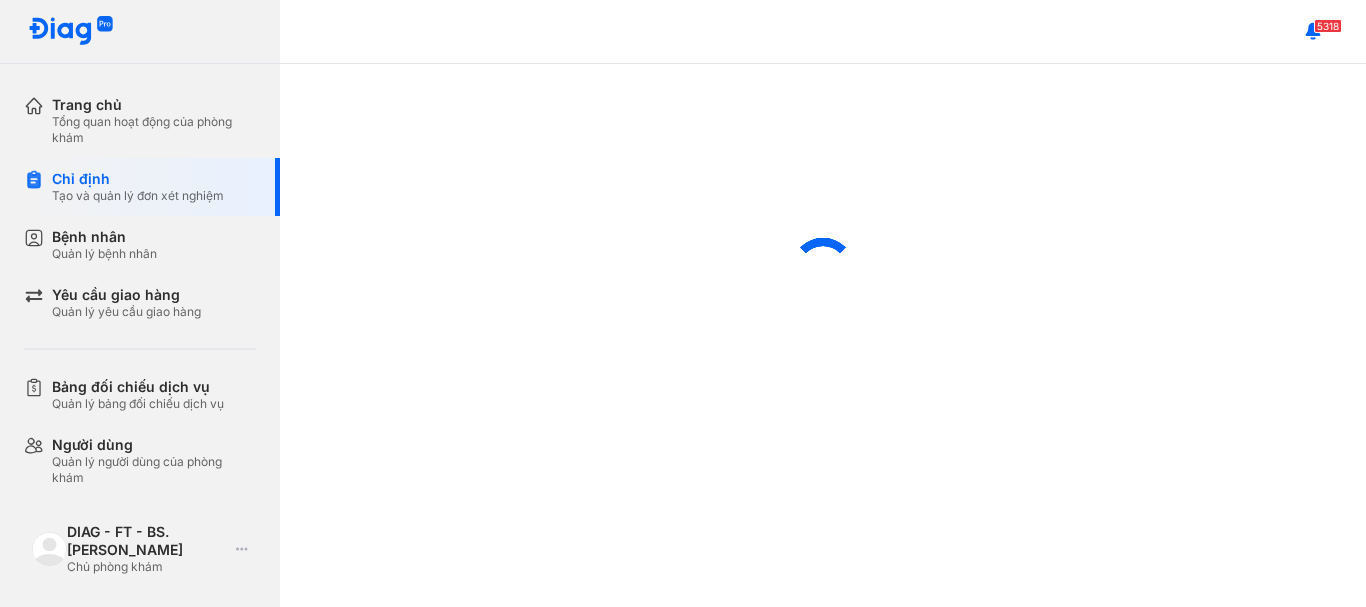 scroll, scrollTop: 0, scrollLeft: 0, axis: both 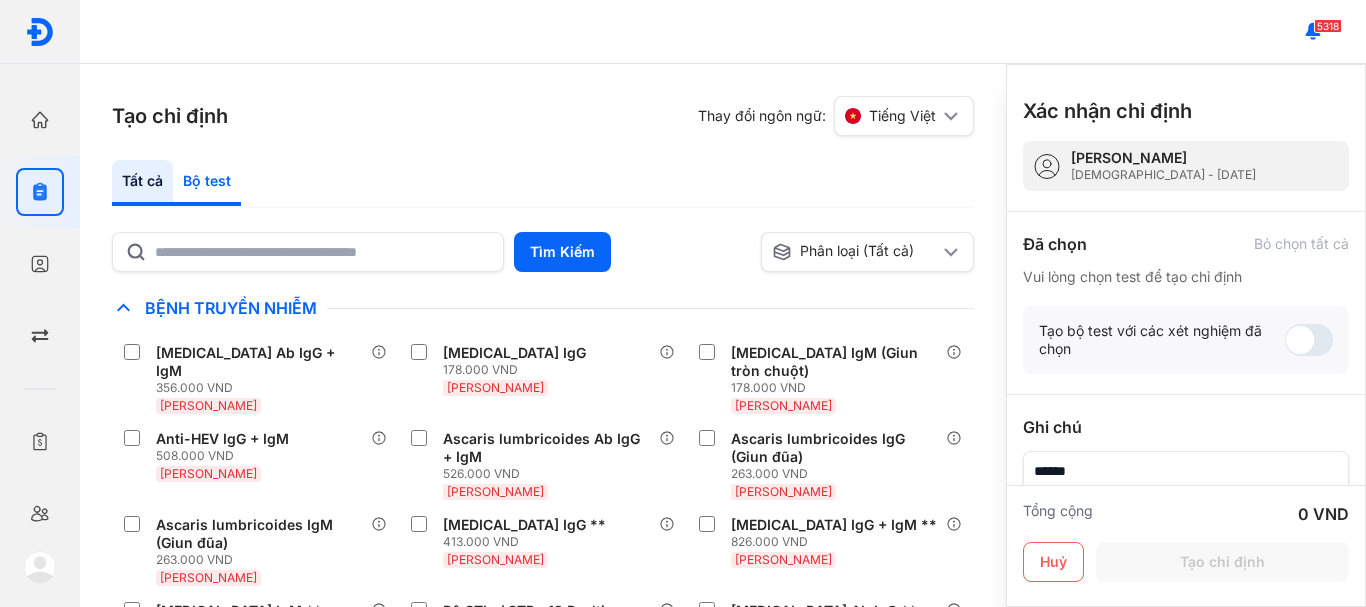 click on "Bộ test" 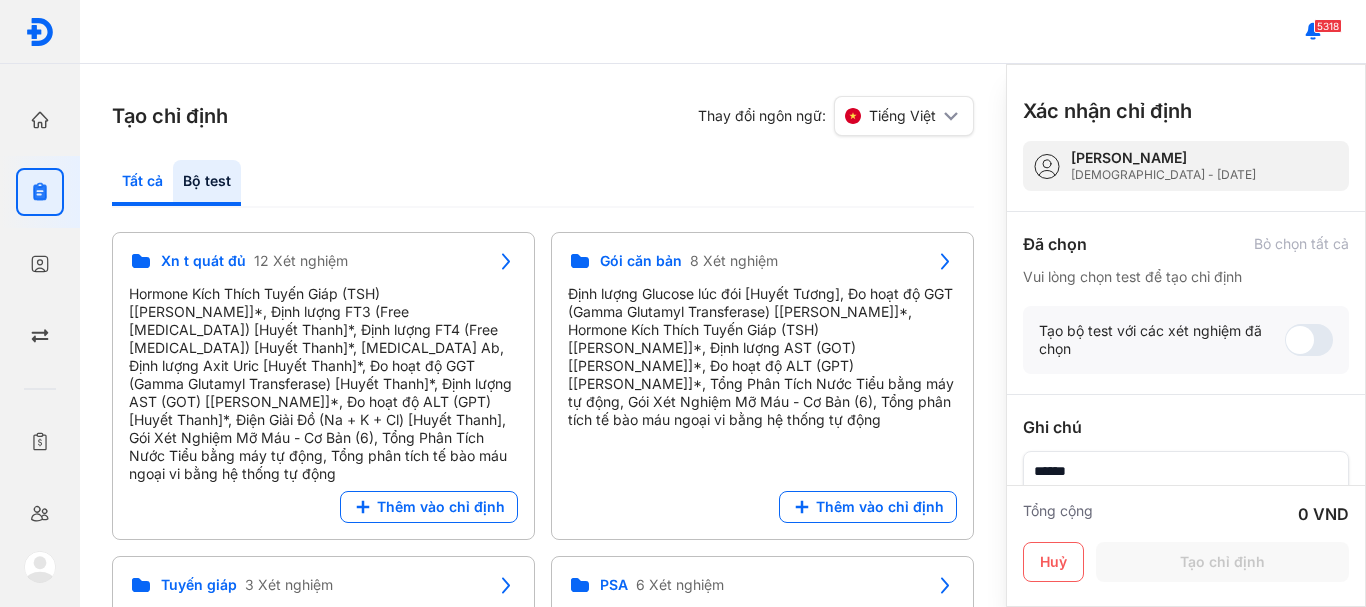 click on "Tất cả" 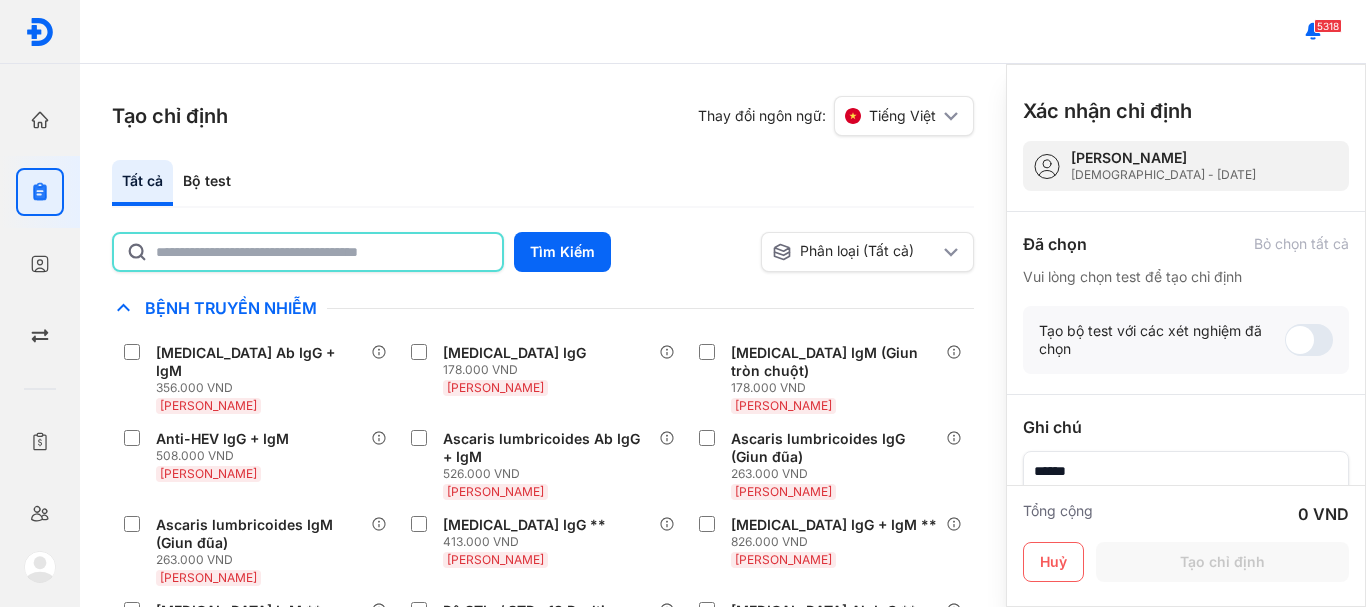 click 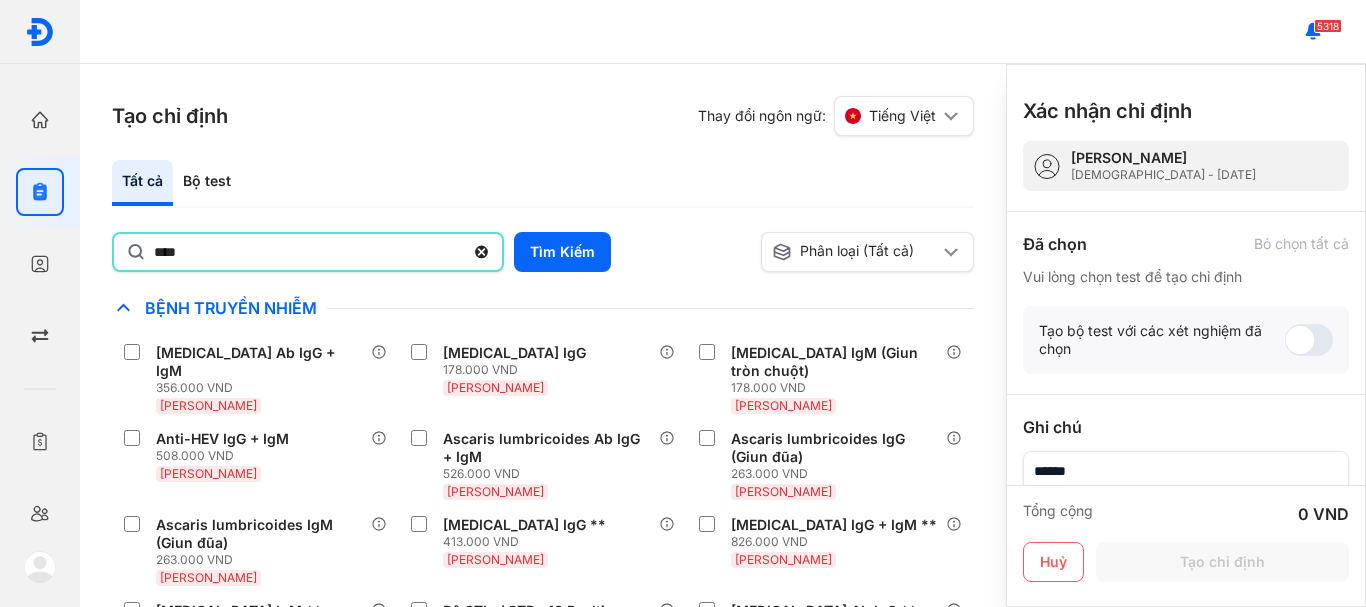 type on "**********" 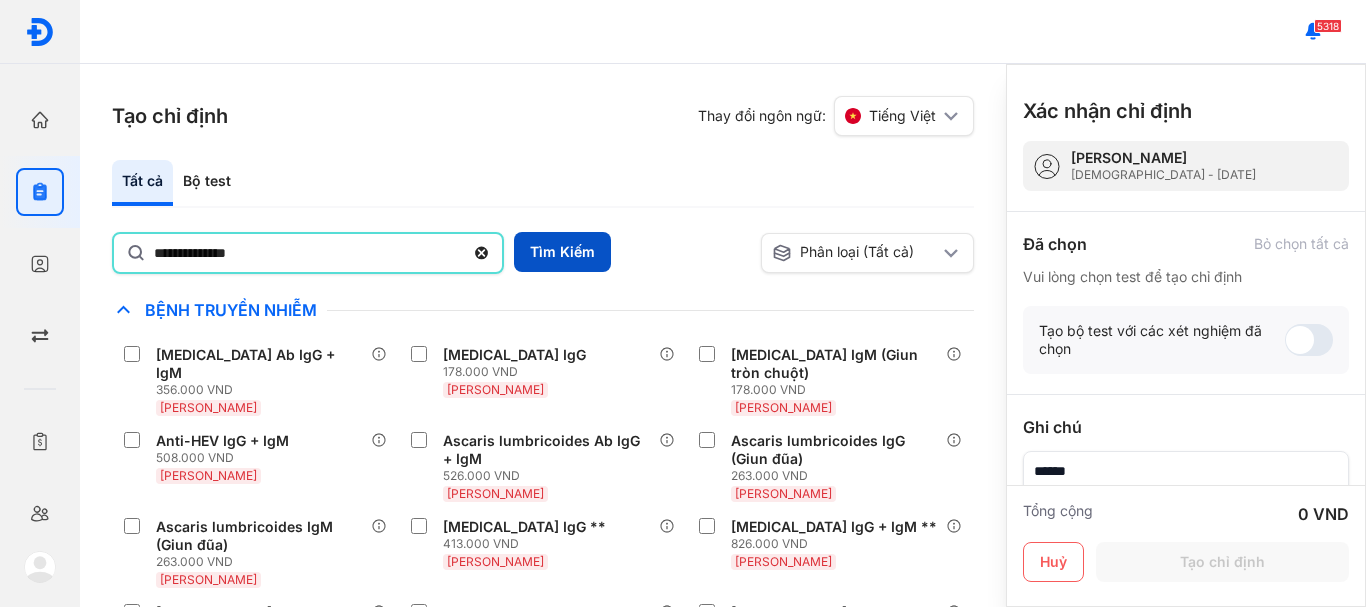 click on "Tìm Kiếm" at bounding box center (562, 252) 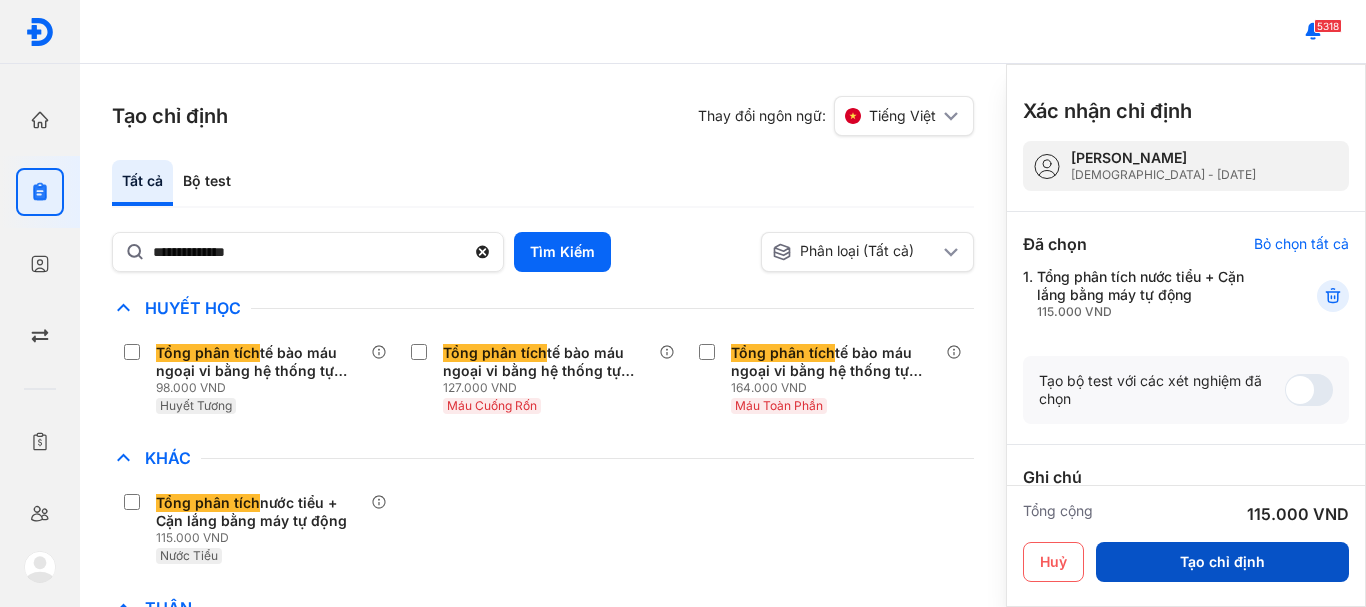 click on "Tạo chỉ định" at bounding box center [1222, 562] 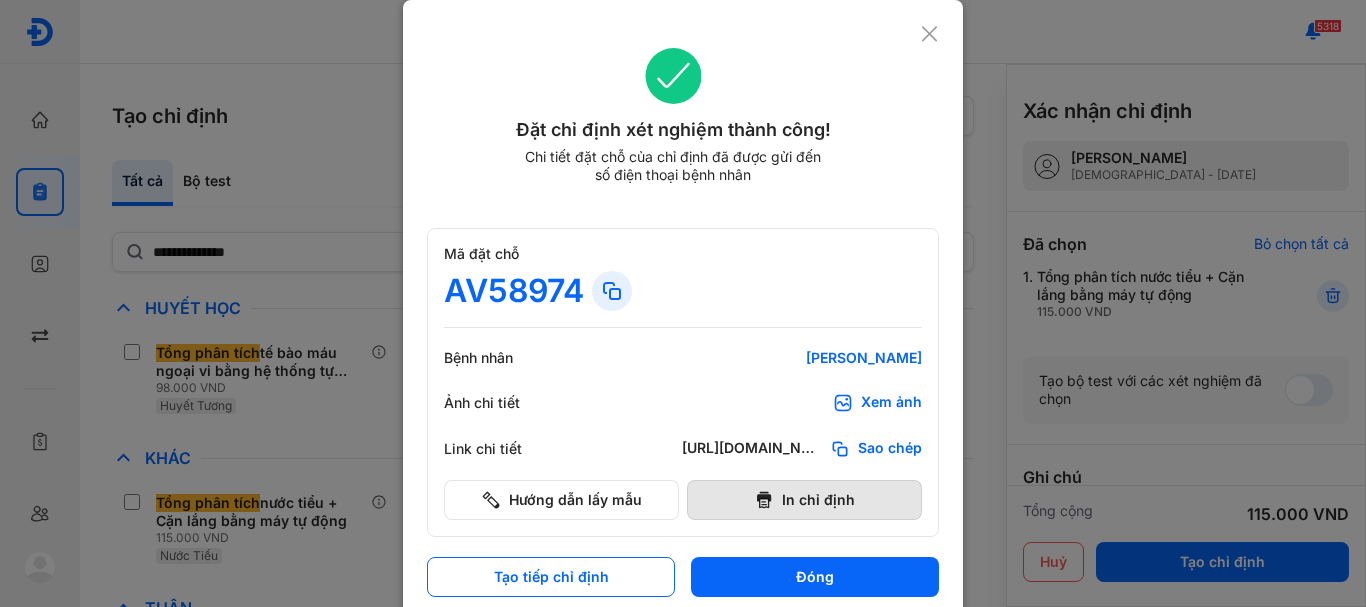 click on "In chỉ định" at bounding box center [804, 500] 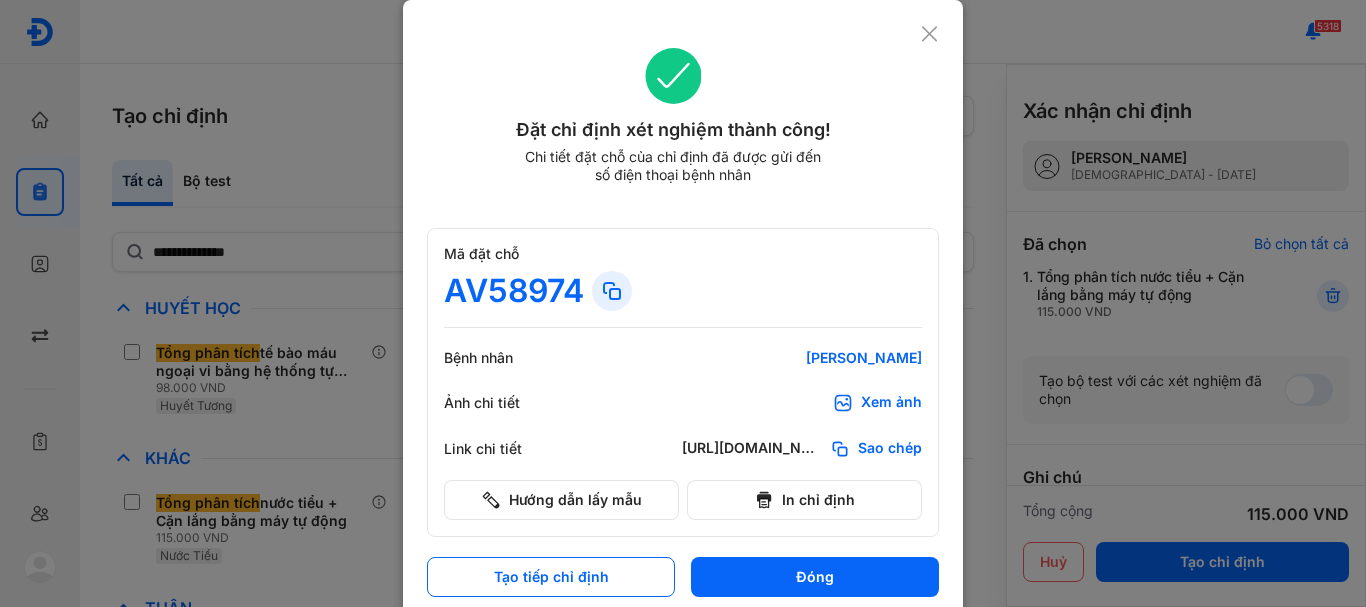 scroll, scrollTop: 0, scrollLeft: 0, axis: both 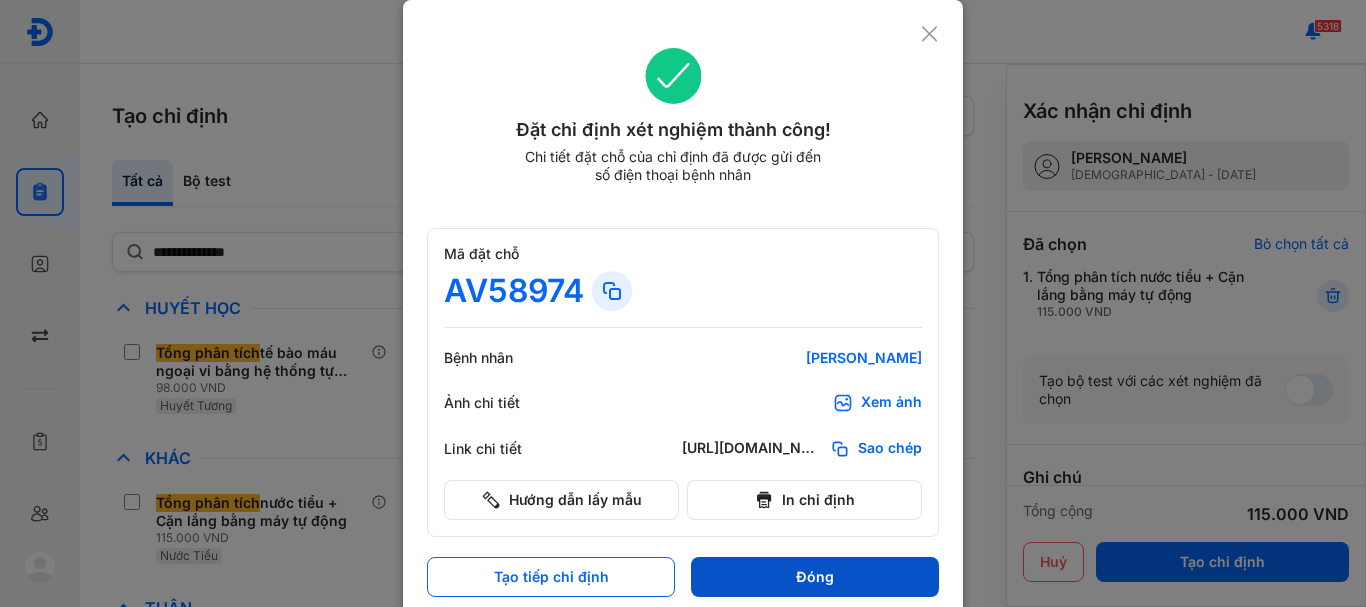 click on "Đóng" at bounding box center (815, 577) 